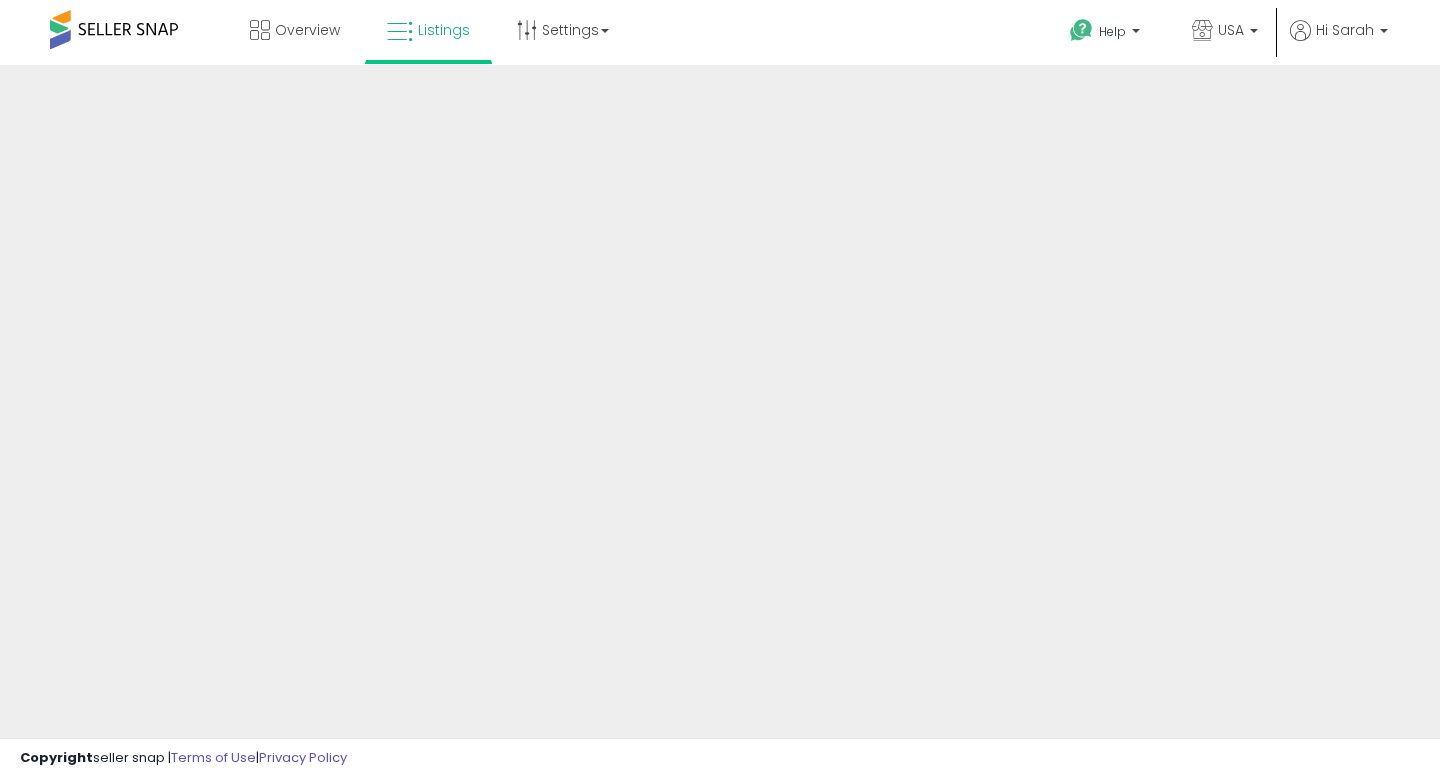 scroll, scrollTop: 0, scrollLeft: 0, axis: both 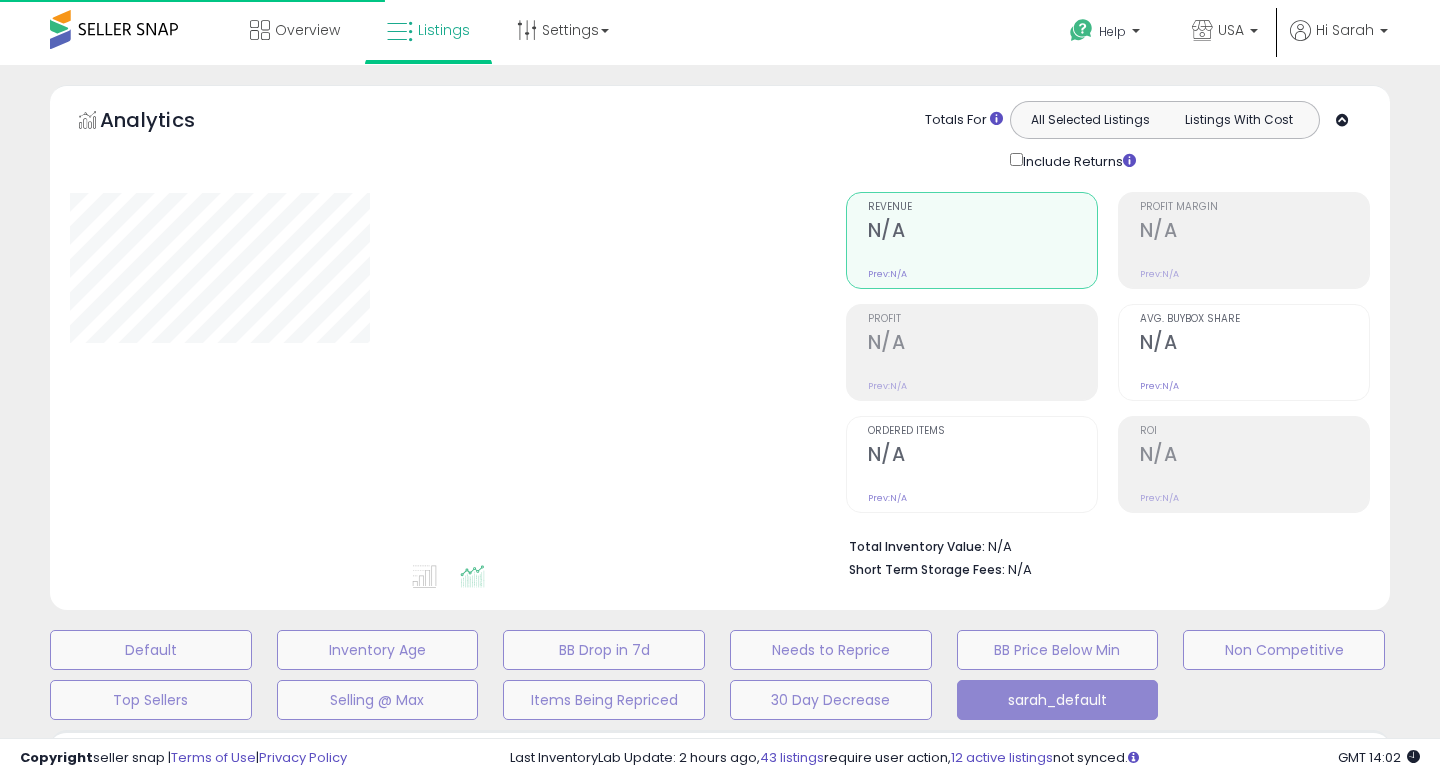type on "**********" 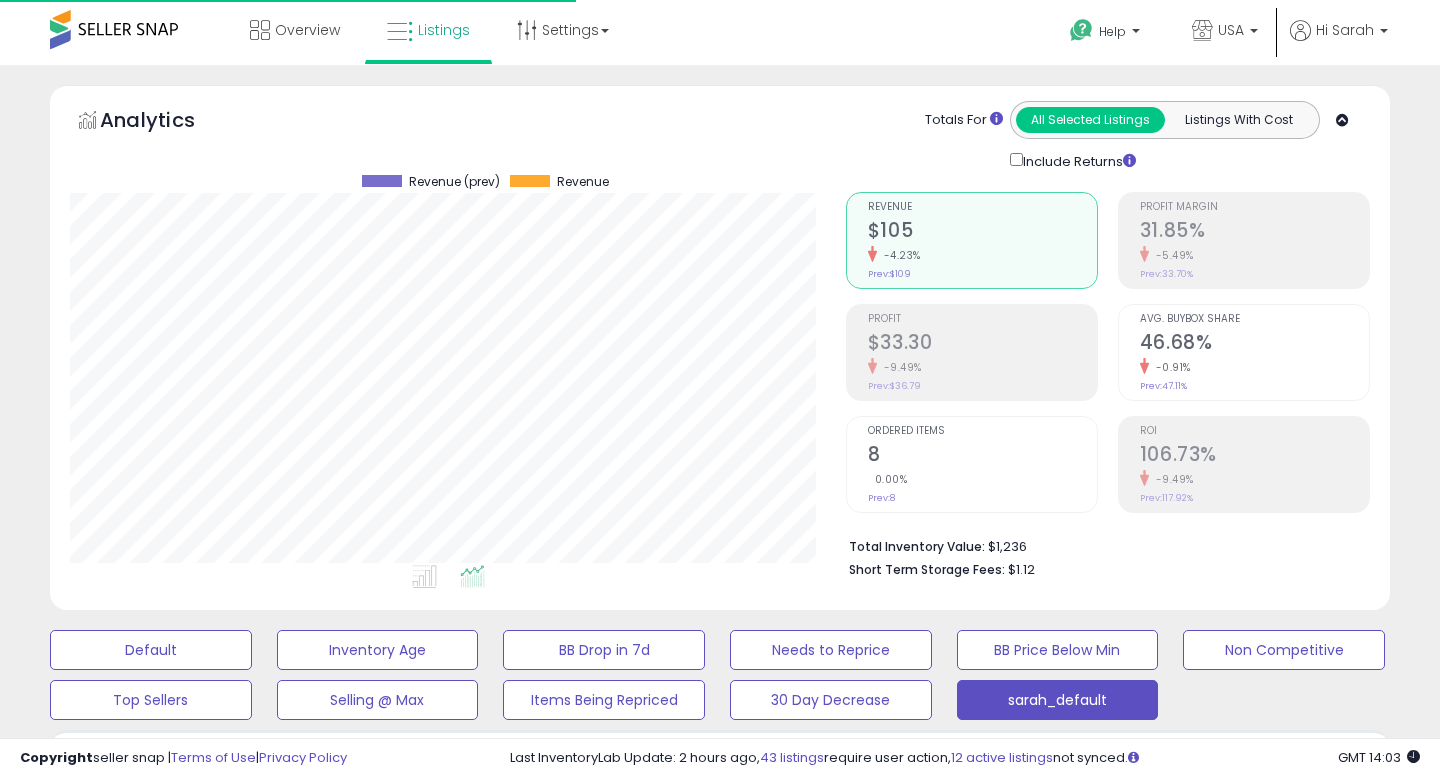 scroll, scrollTop: 999590, scrollLeft: 999224, axis: both 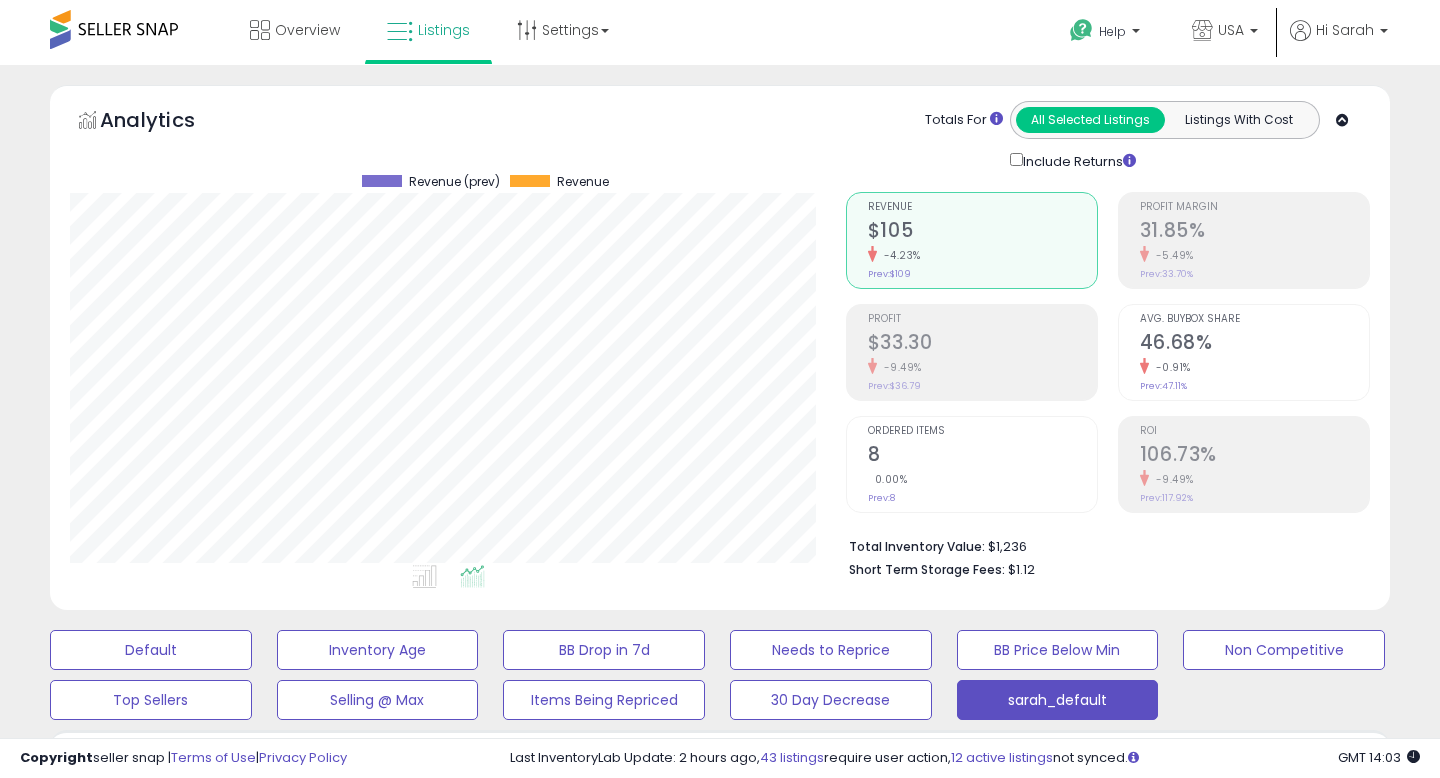 click on "Analytics
Totals For
All Selected Listings
Listings With Cost
Include Returns" at bounding box center [720, 136] 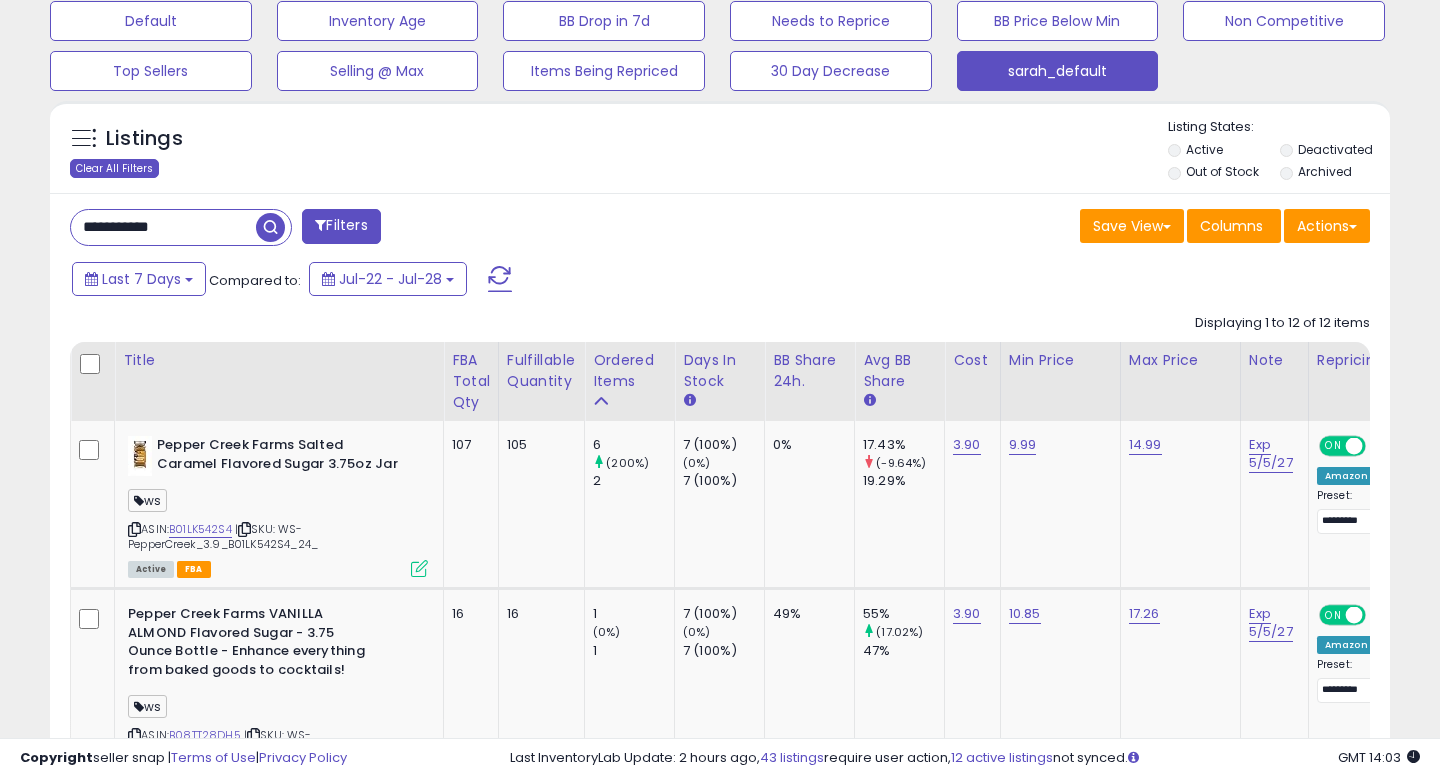 click on "Clear All Filters" at bounding box center [114, 168] 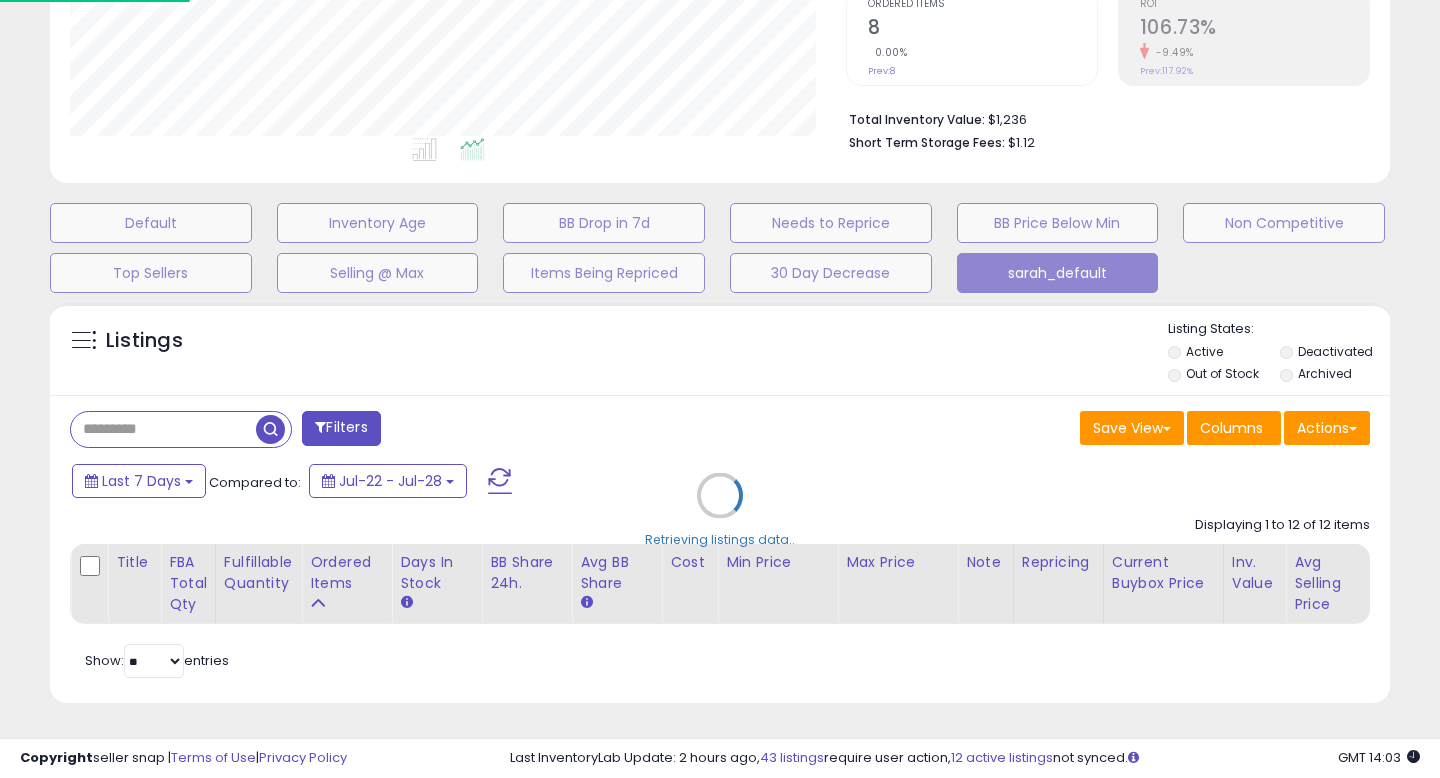 scroll, scrollTop: 427, scrollLeft: 0, axis: vertical 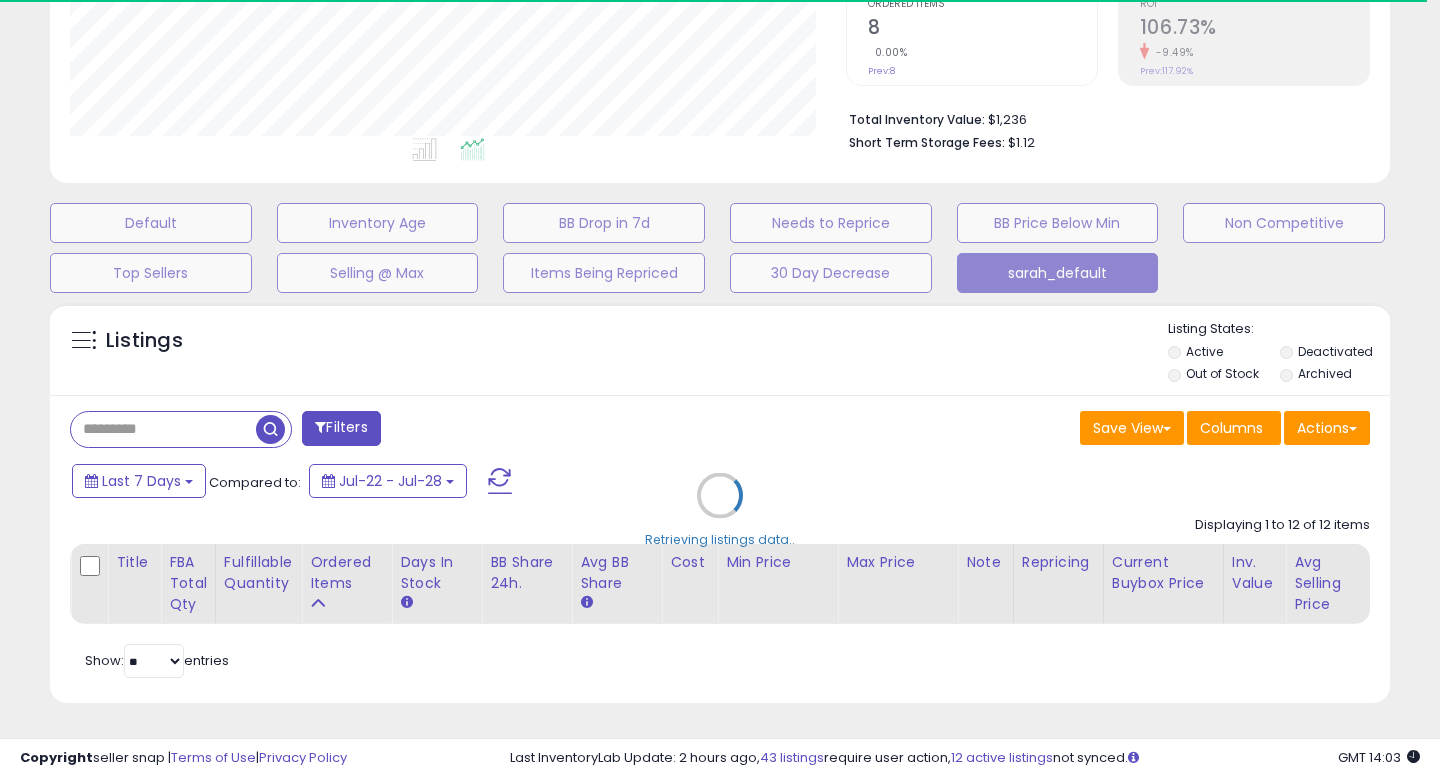 click on "Retrieving listings data.." at bounding box center [720, 510] 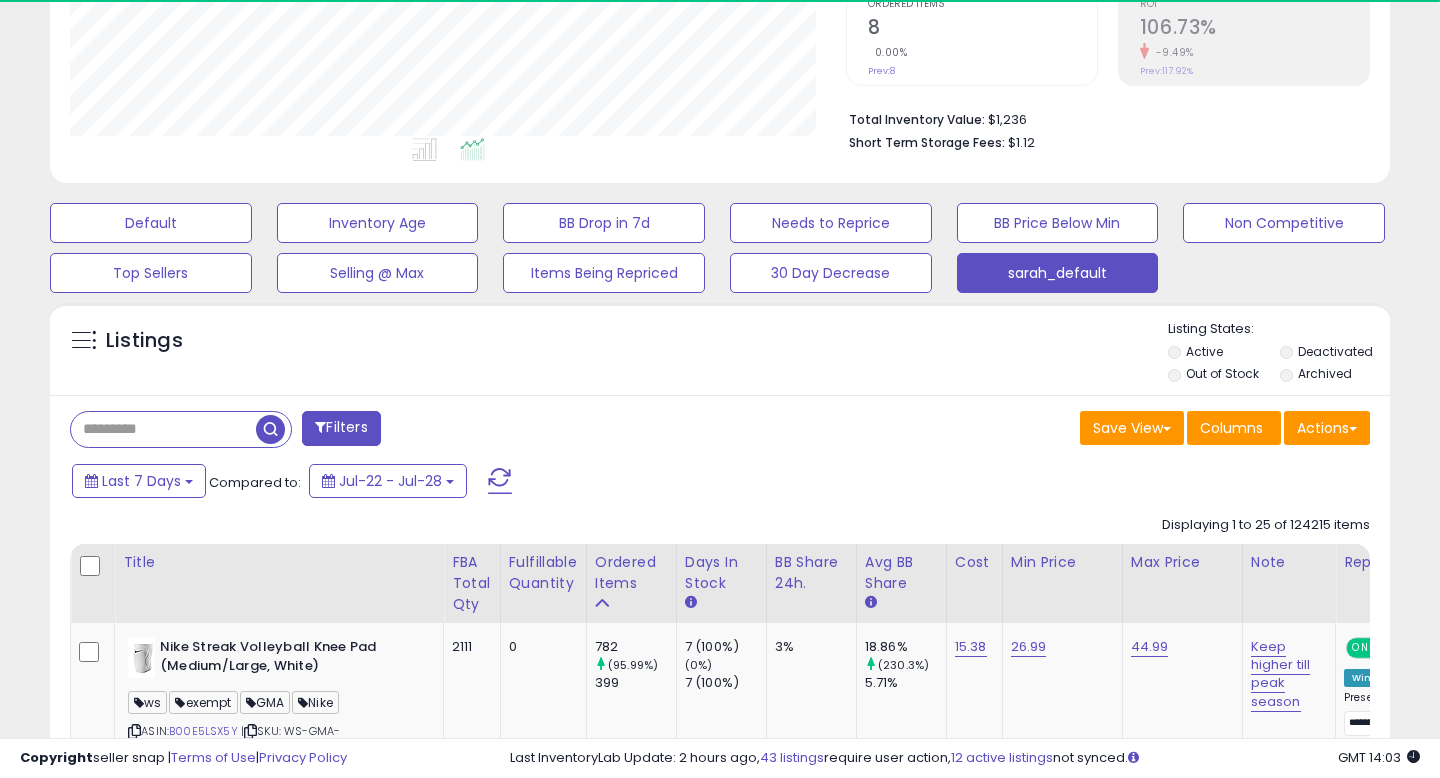 scroll, scrollTop: 629, scrollLeft: 0, axis: vertical 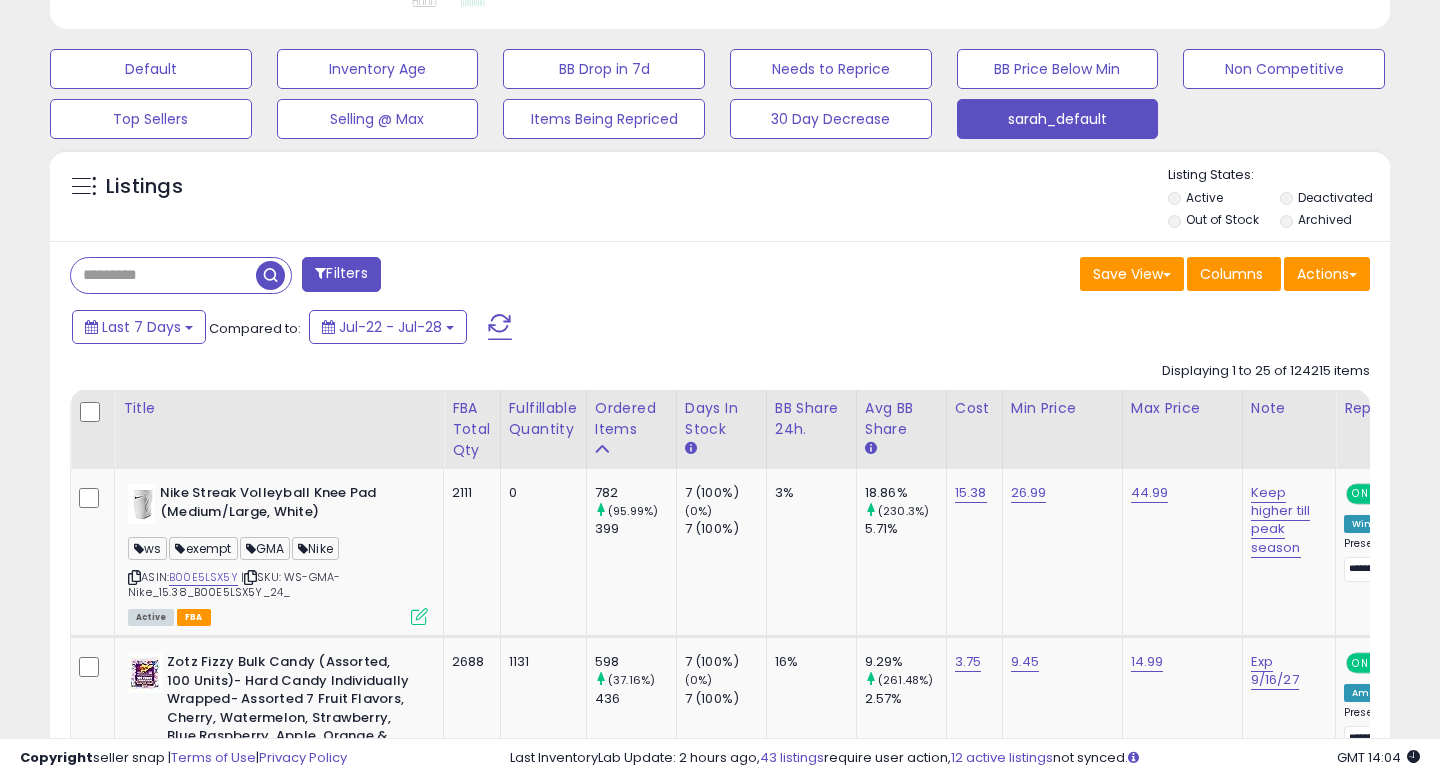 click on "Filters" at bounding box center (341, 274) 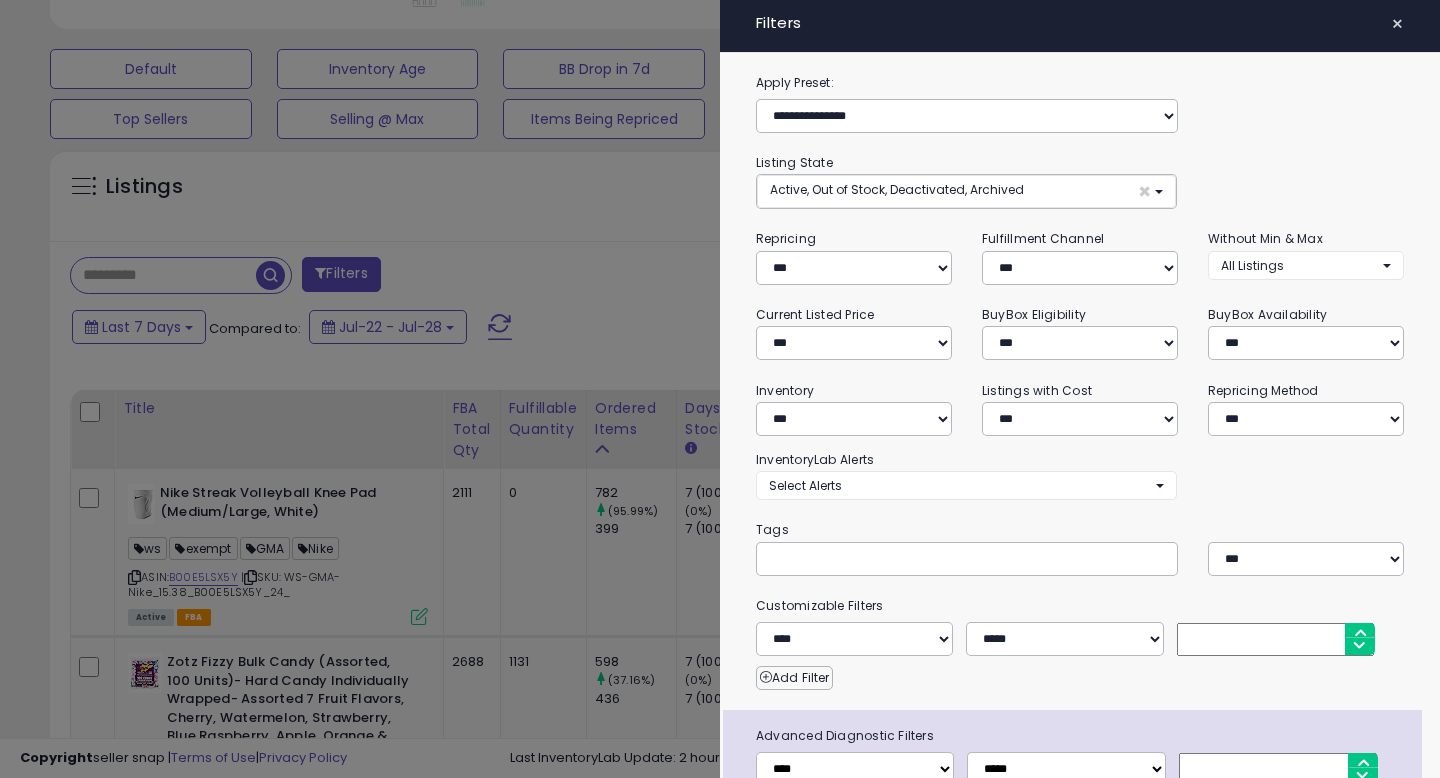 click on "Apply Preset:" at bounding box center [1080, 83] 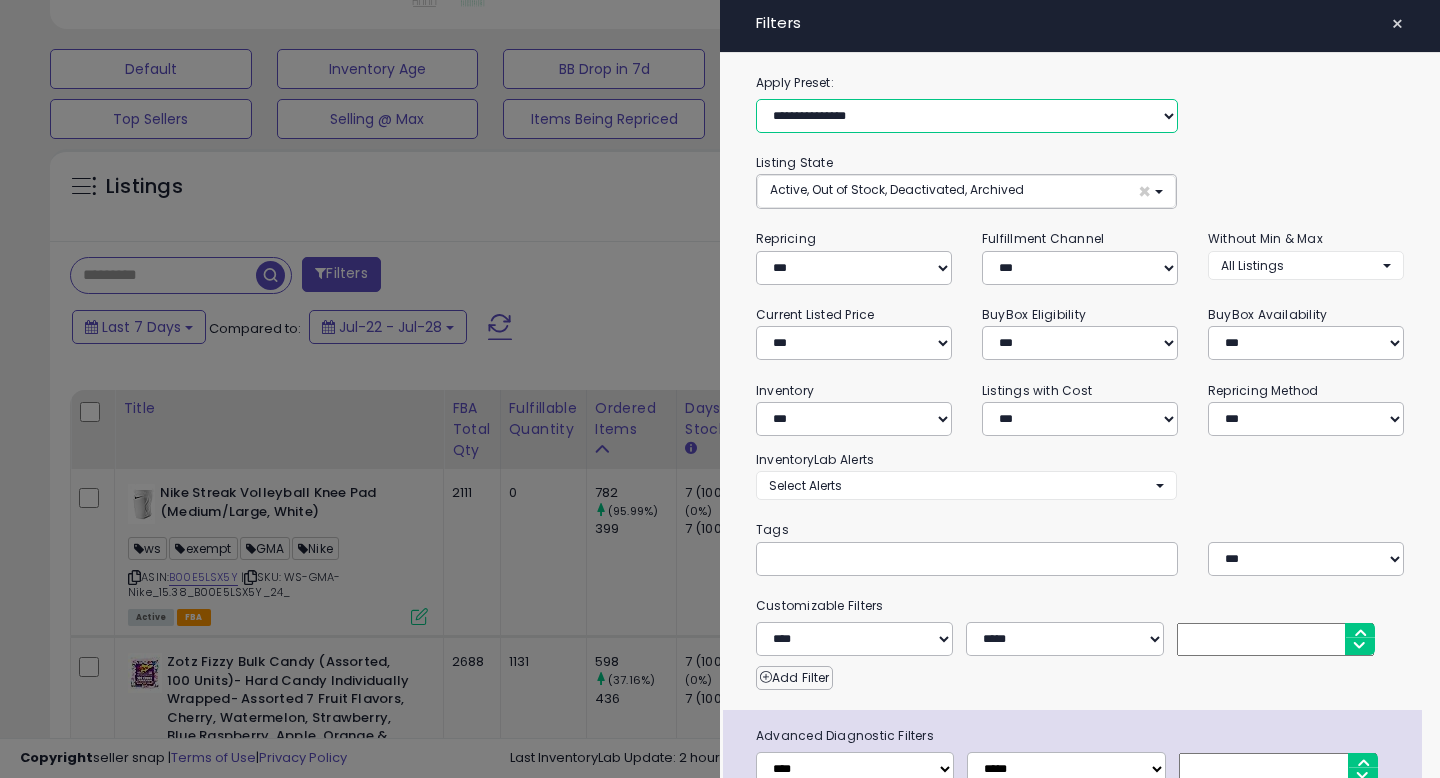 click on "**********" at bounding box center (967, 116) 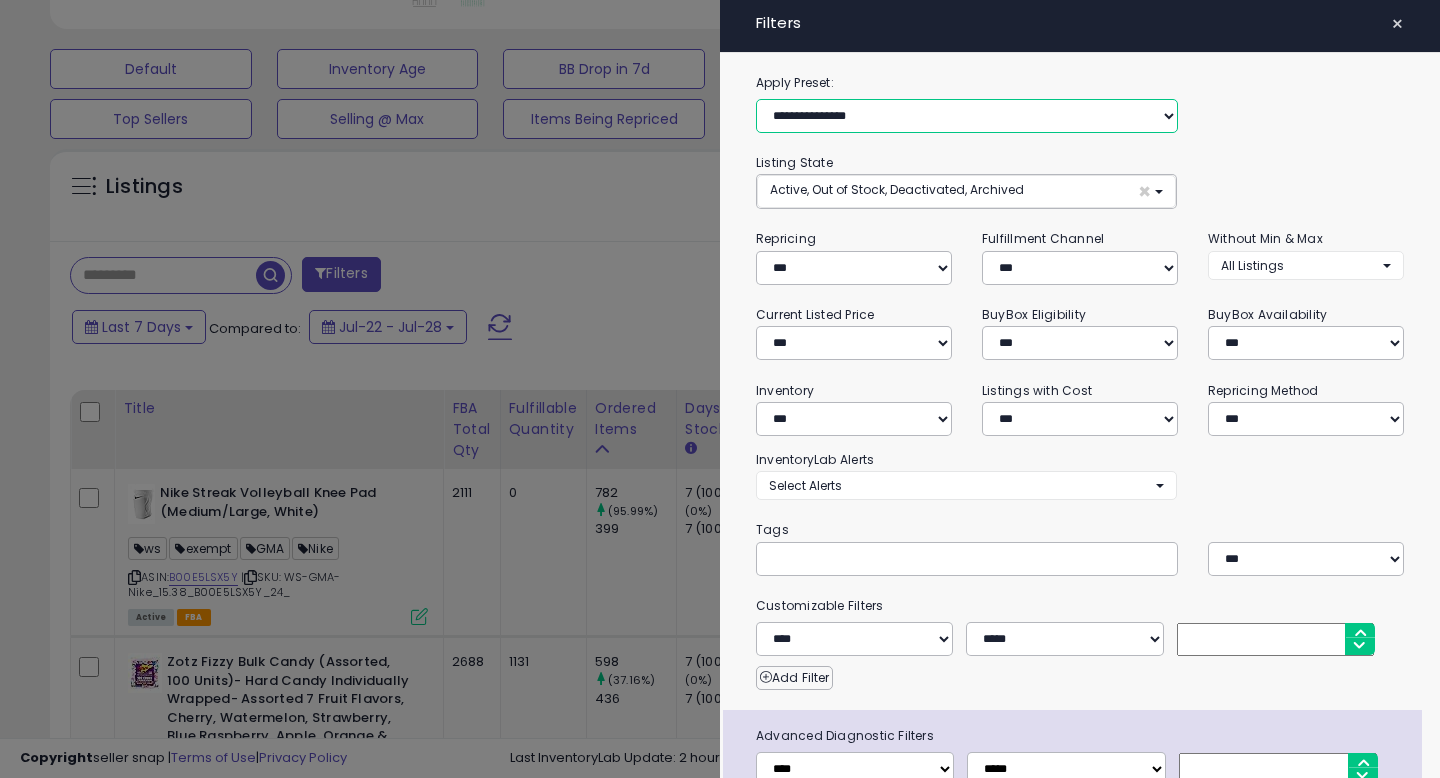 select on "**********" 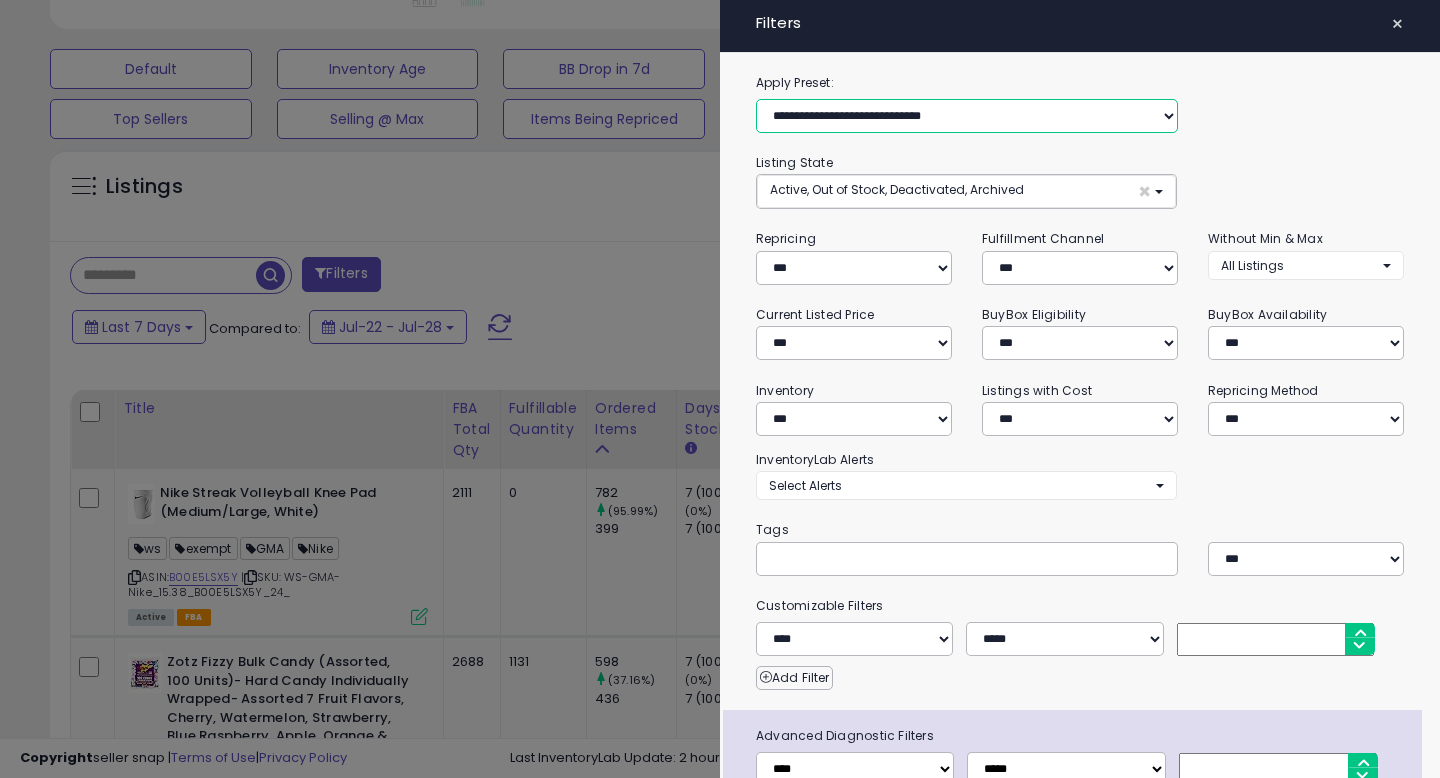 select on "***" 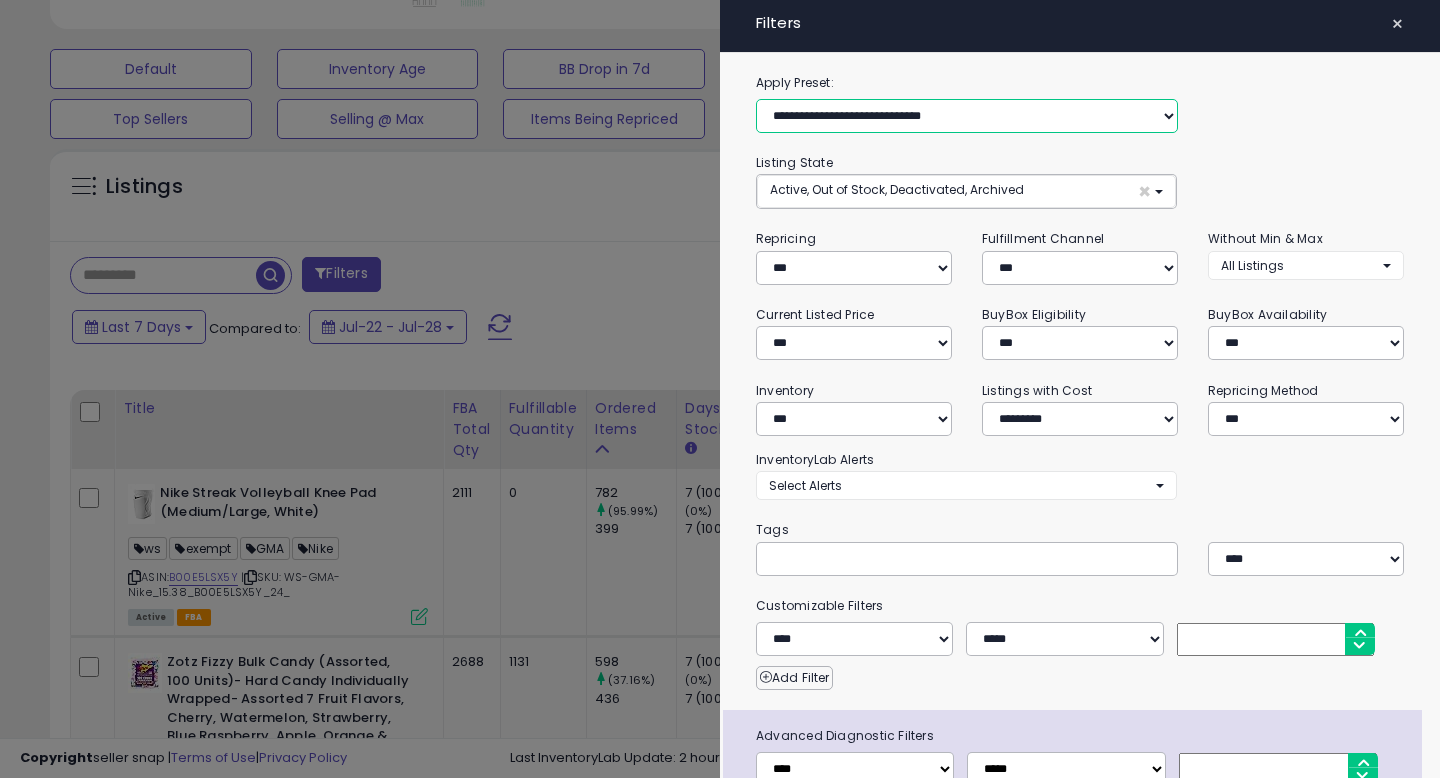 scroll, scrollTop: 129, scrollLeft: 0, axis: vertical 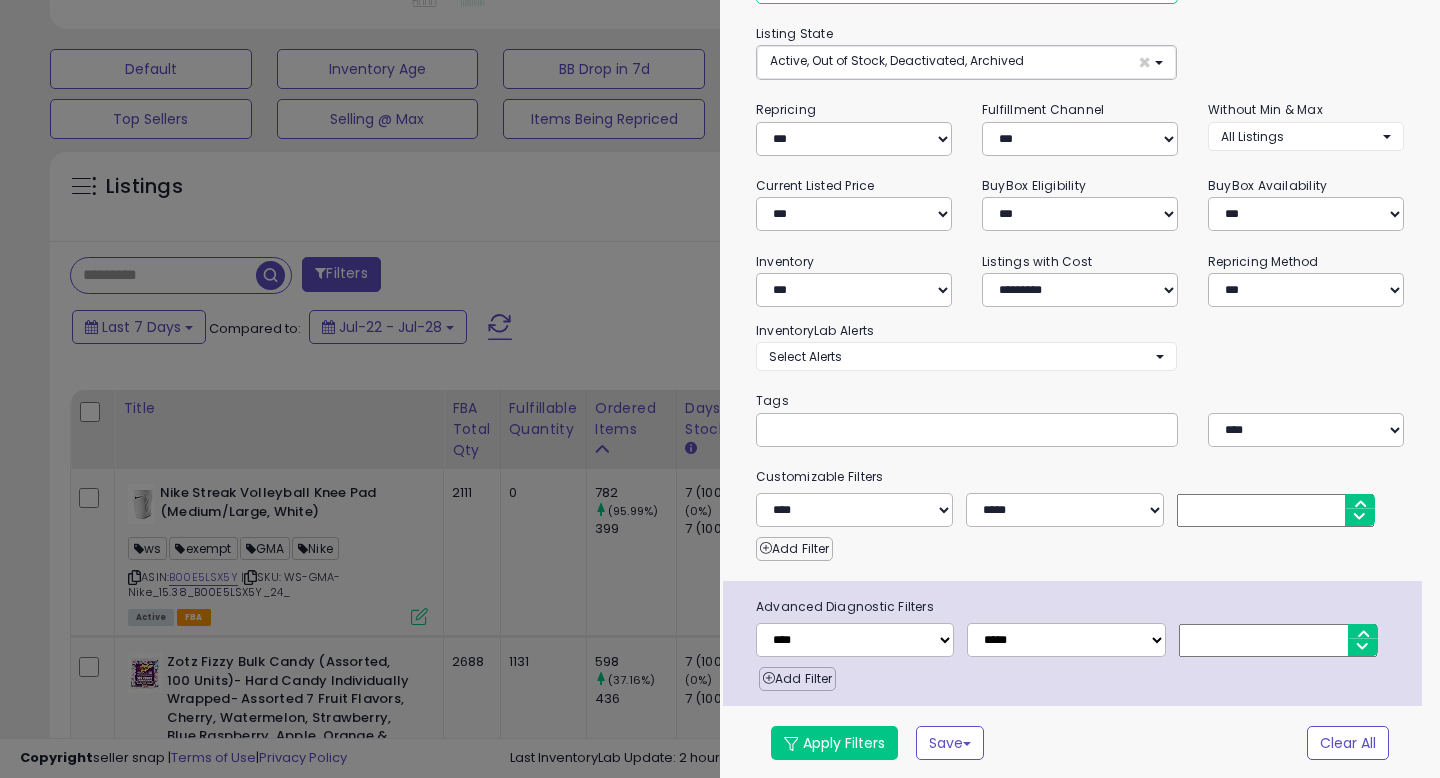 select on "*" 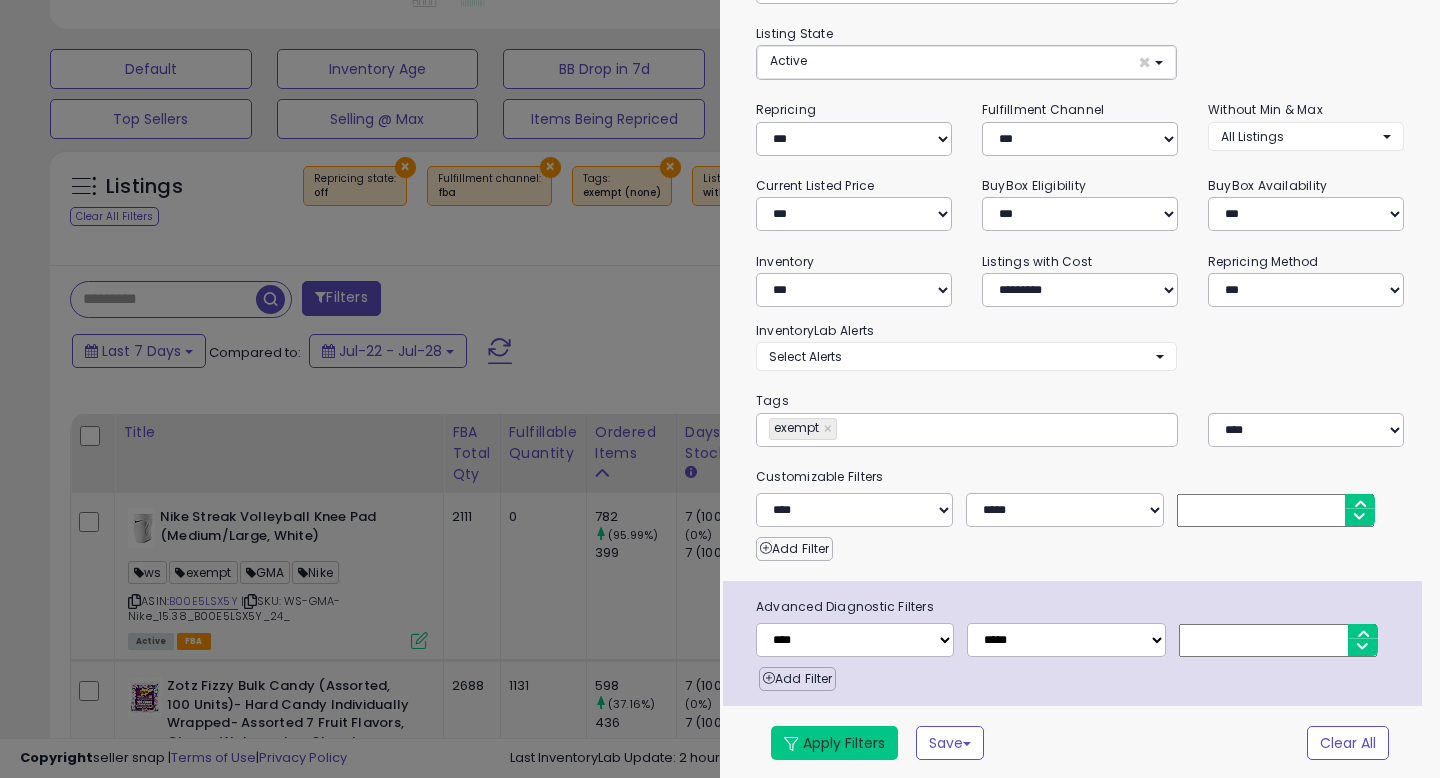 click on "Apply Filters" at bounding box center (834, 743) 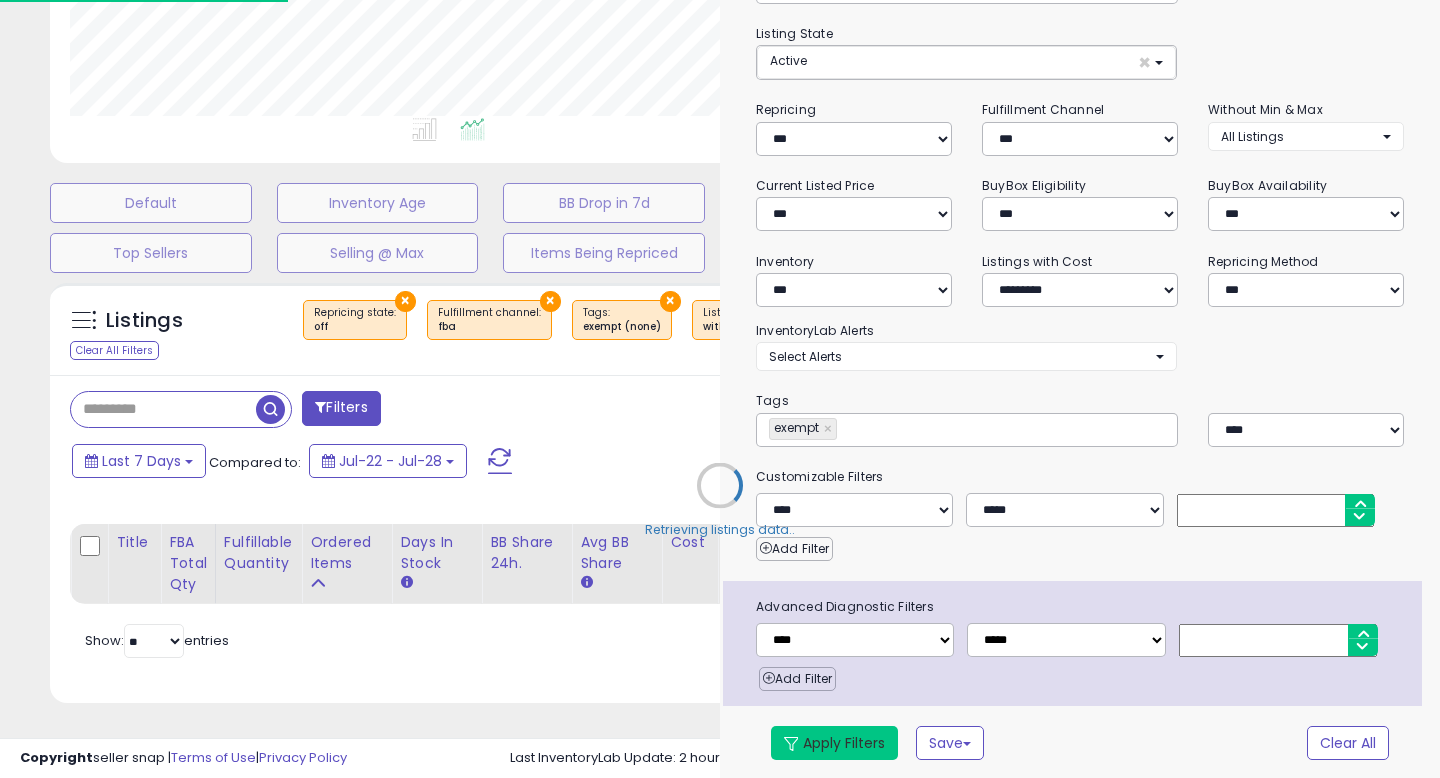 scroll, scrollTop: 447, scrollLeft: 0, axis: vertical 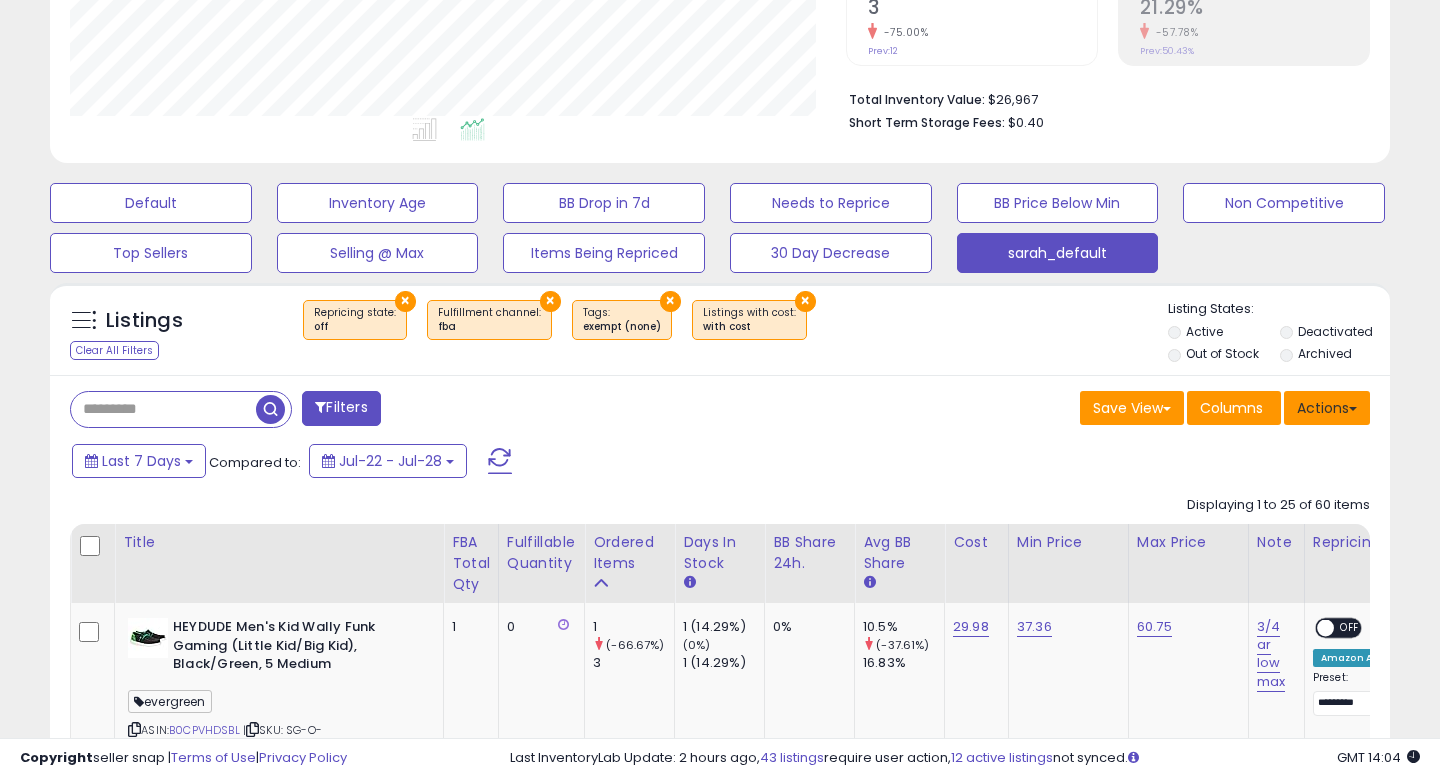 click on "Actions" at bounding box center [1327, 408] 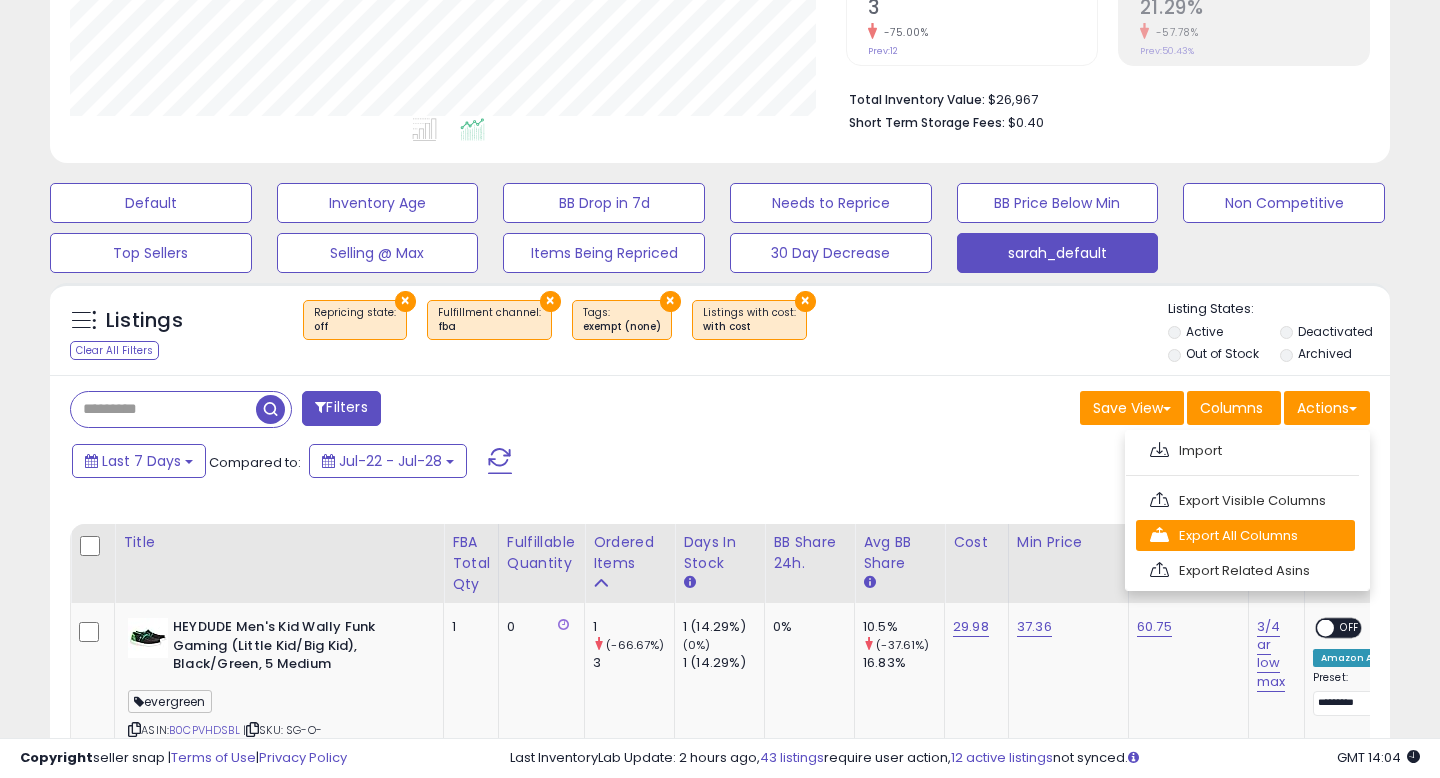 click on "Export All Columns" at bounding box center [1245, 535] 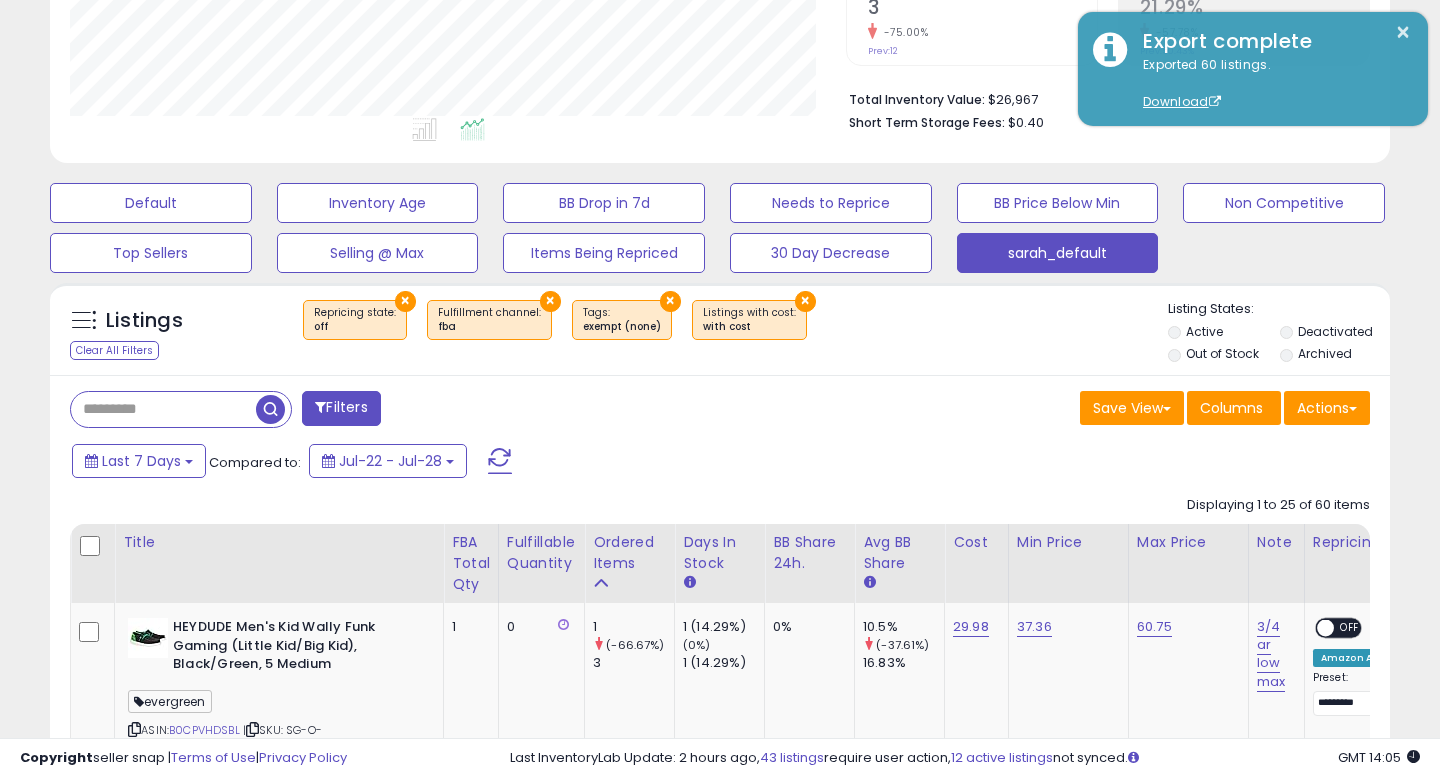 click on "Last 7 Days
Compared to:
Jul-22 - Jul-28" at bounding box center (554, 463) 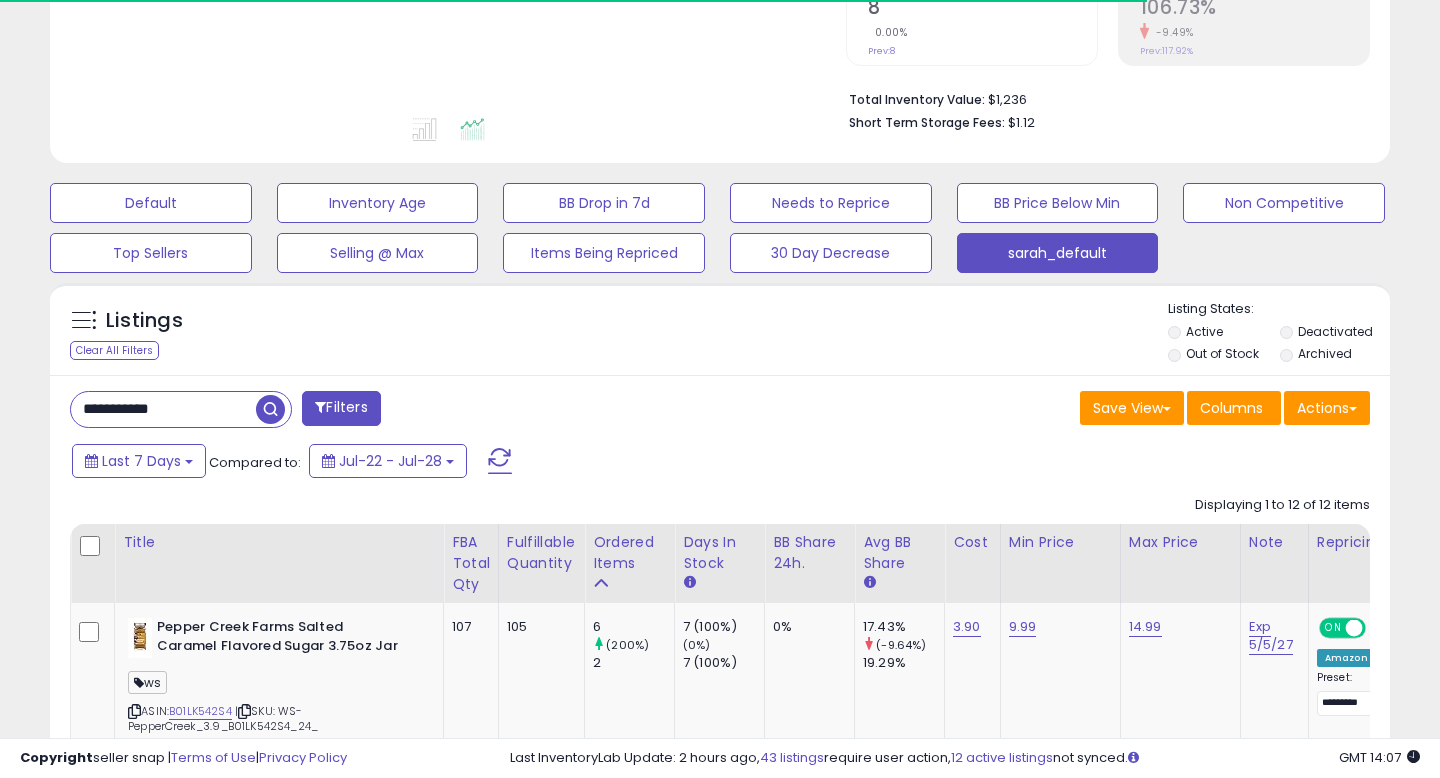 scroll, scrollTop: 447, scrollLeft: 0, axis: vertical 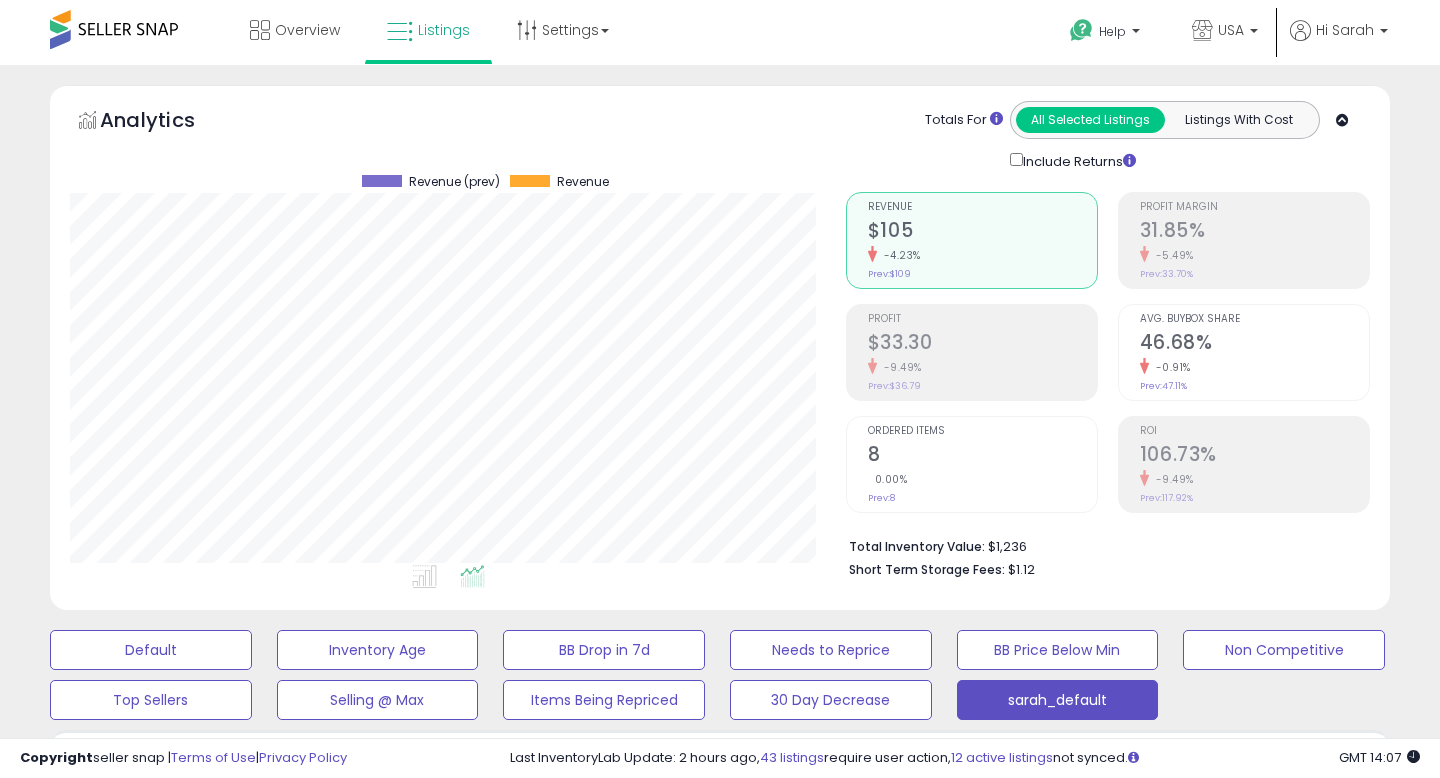 click on "Totals For
All Selected Listings
Listings With Cost
Include Returns" at bounding box center (1100, 136) 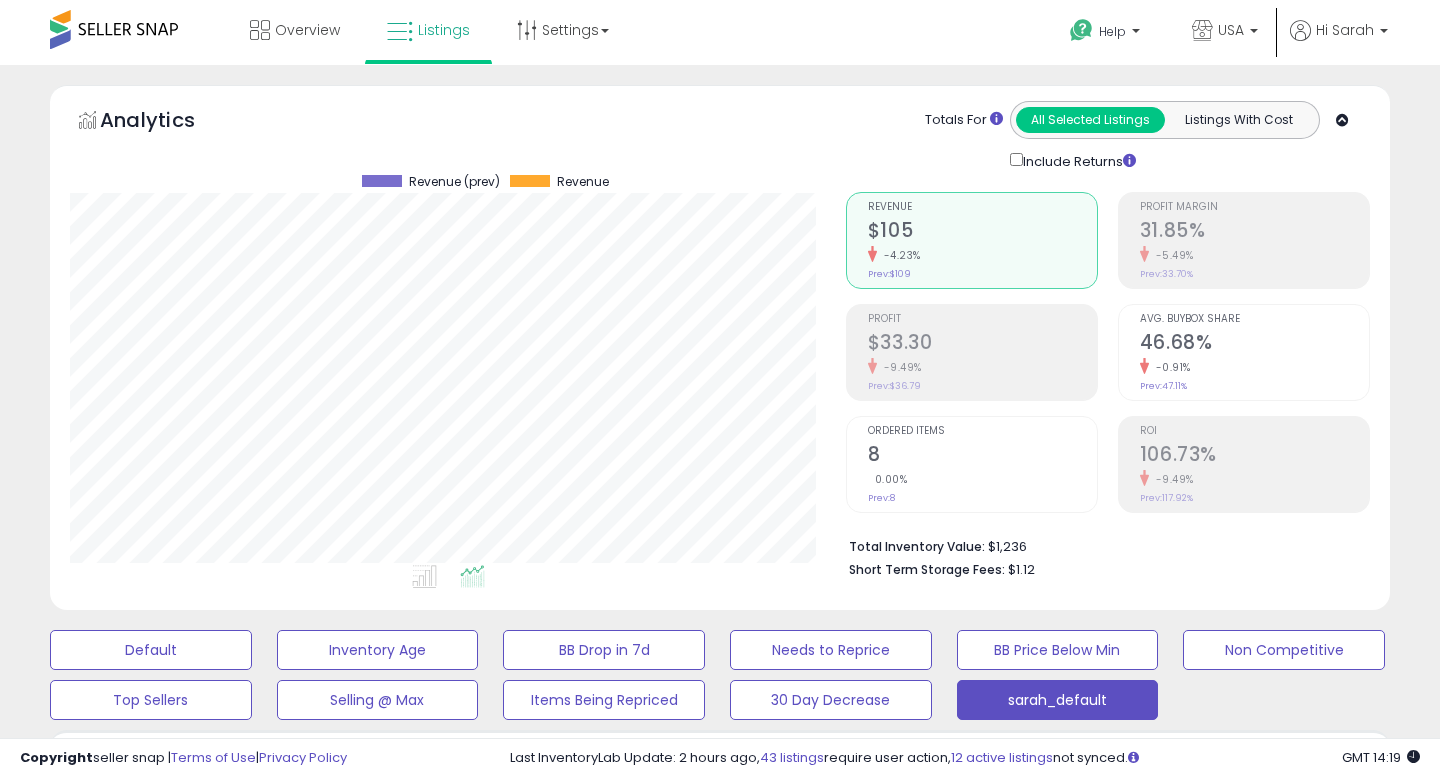 scroll, scrollTop: 500, scrollLeft: 0, axis: vertical 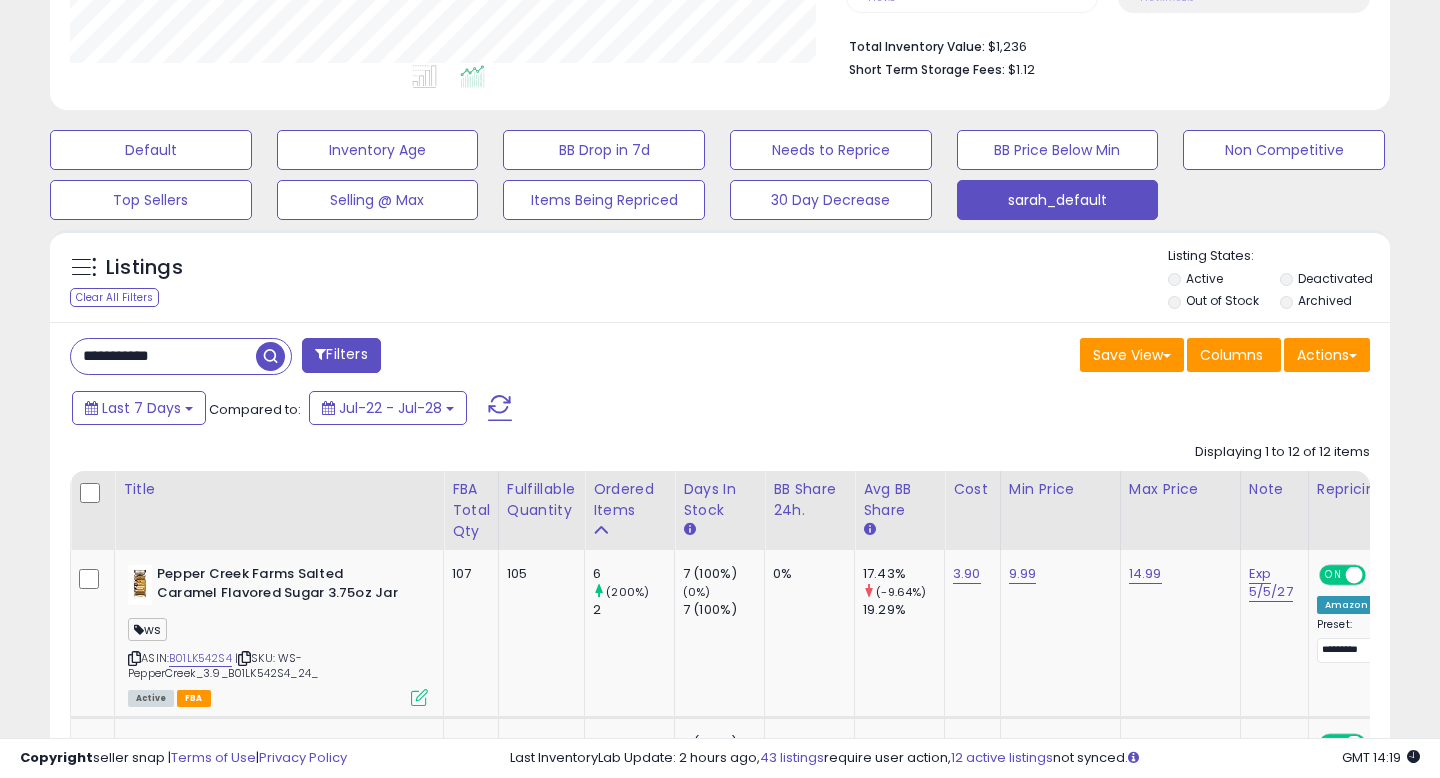 click on "**********" at bounding box center (163, 356) 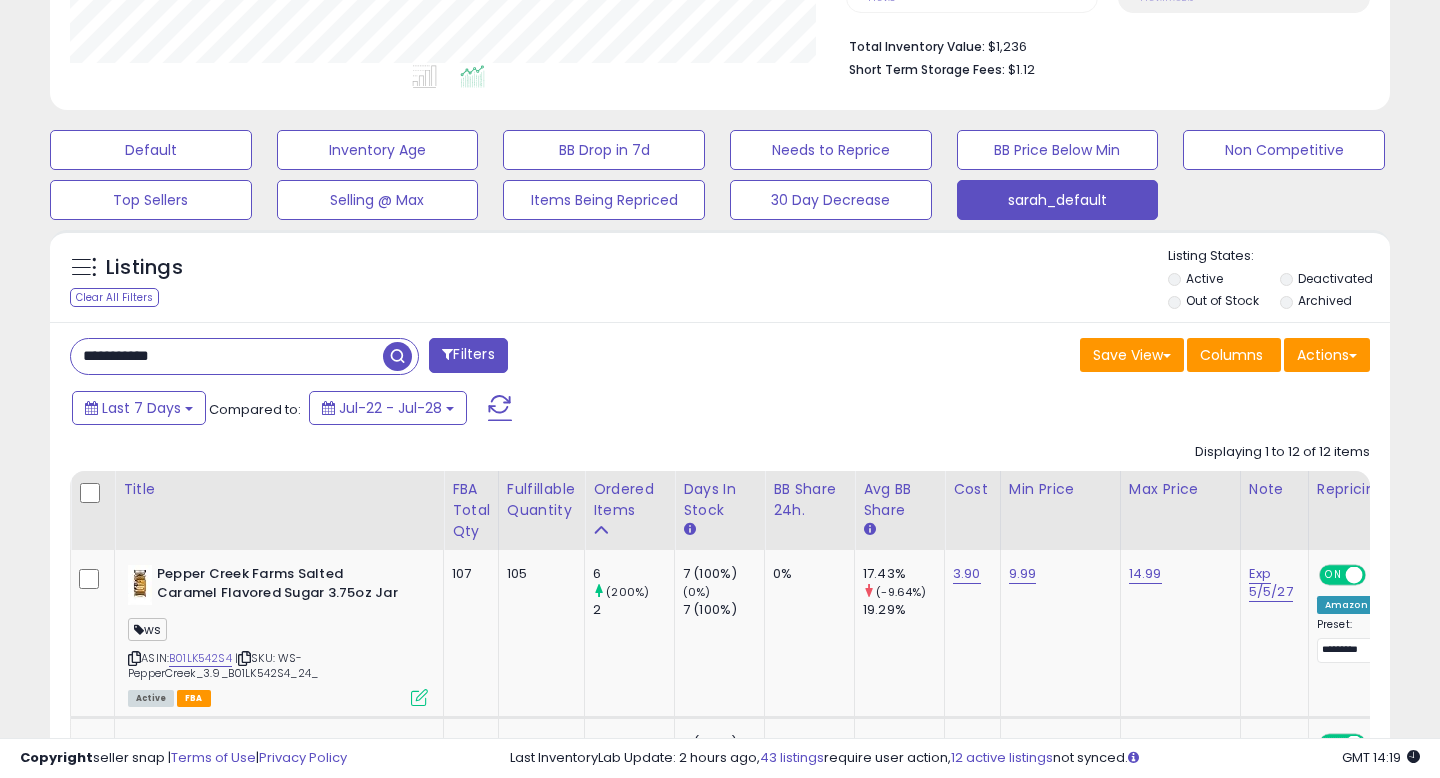 click on "**********" at bounding box center [227, 356] 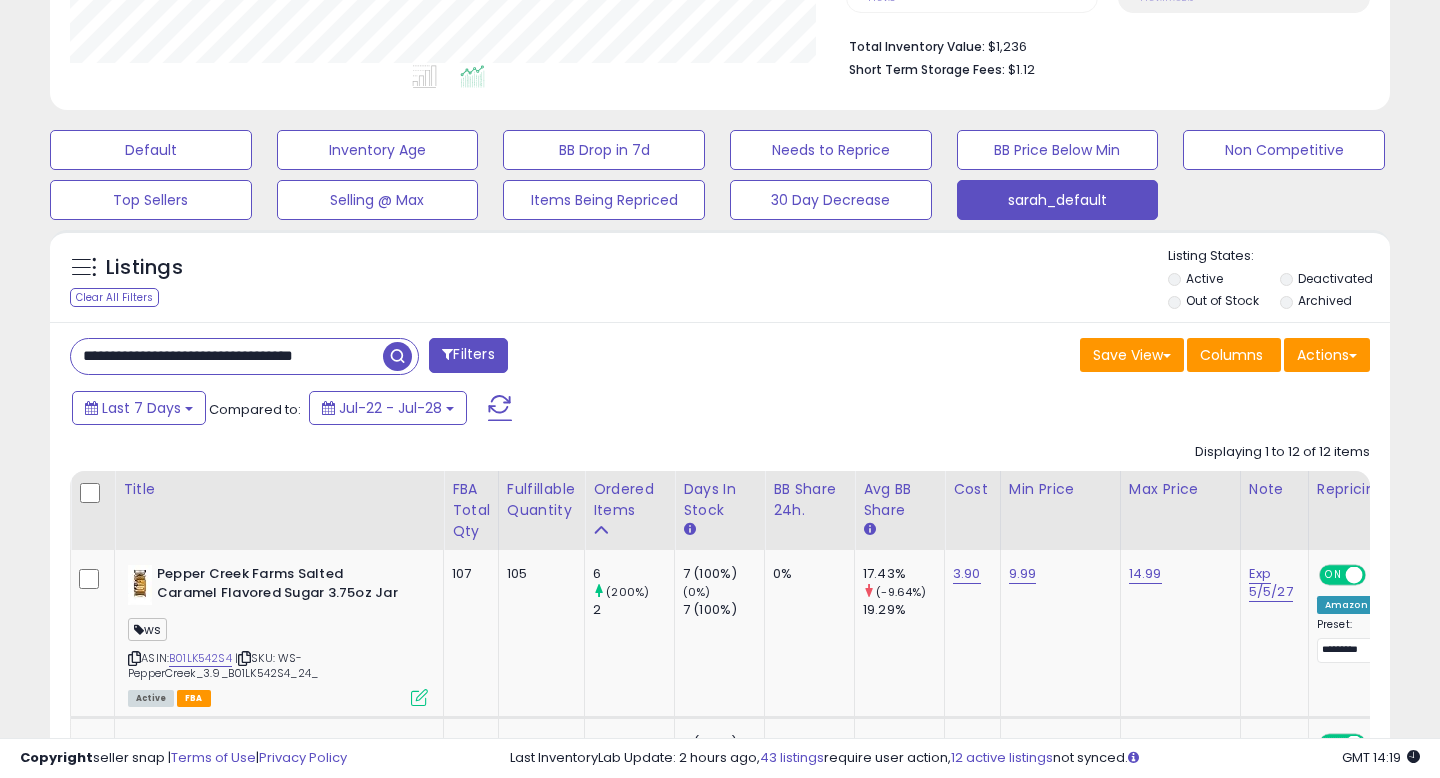 scroll, scrollTop: 0, scrollLeft: 41, axis: horizontal 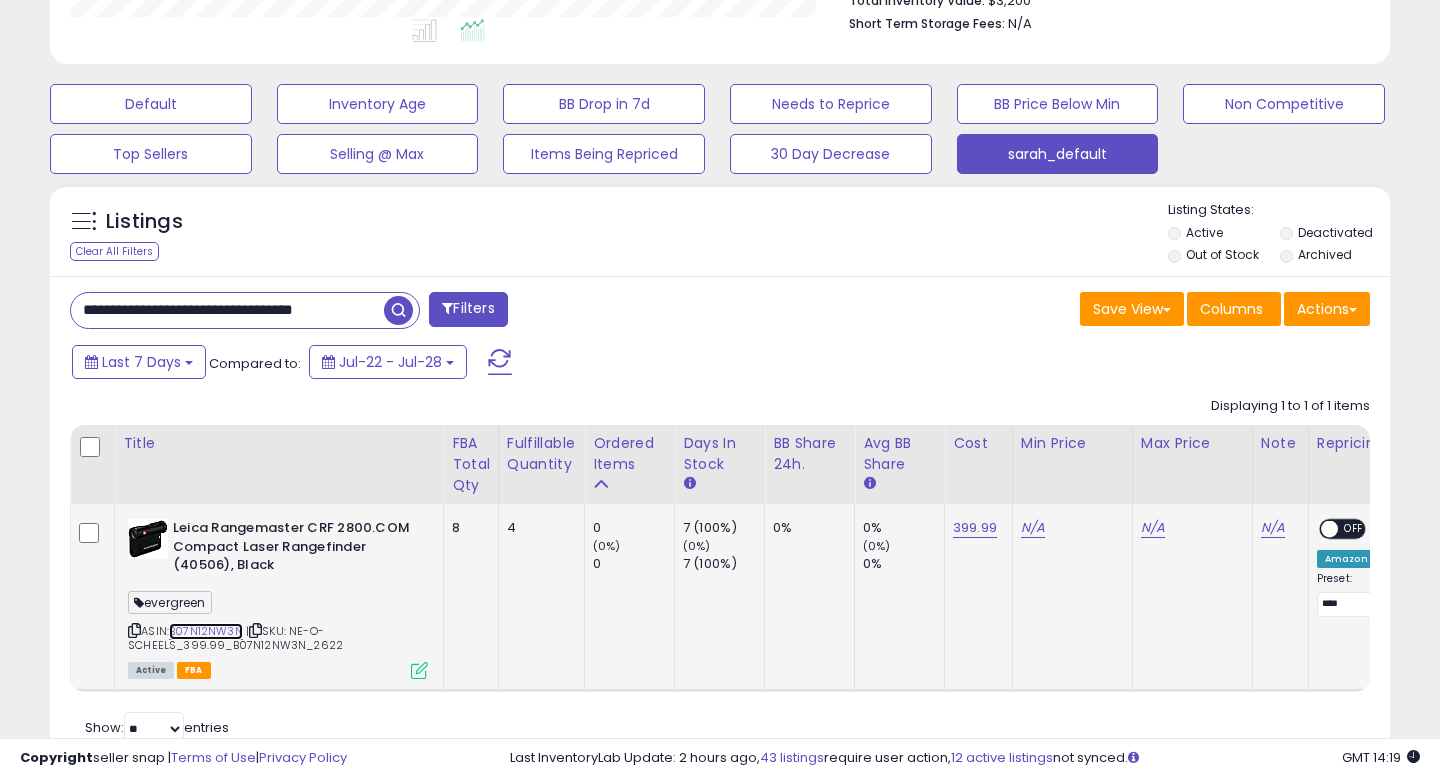 click on "B07N12NW3N" at bounding box center [206, 631] 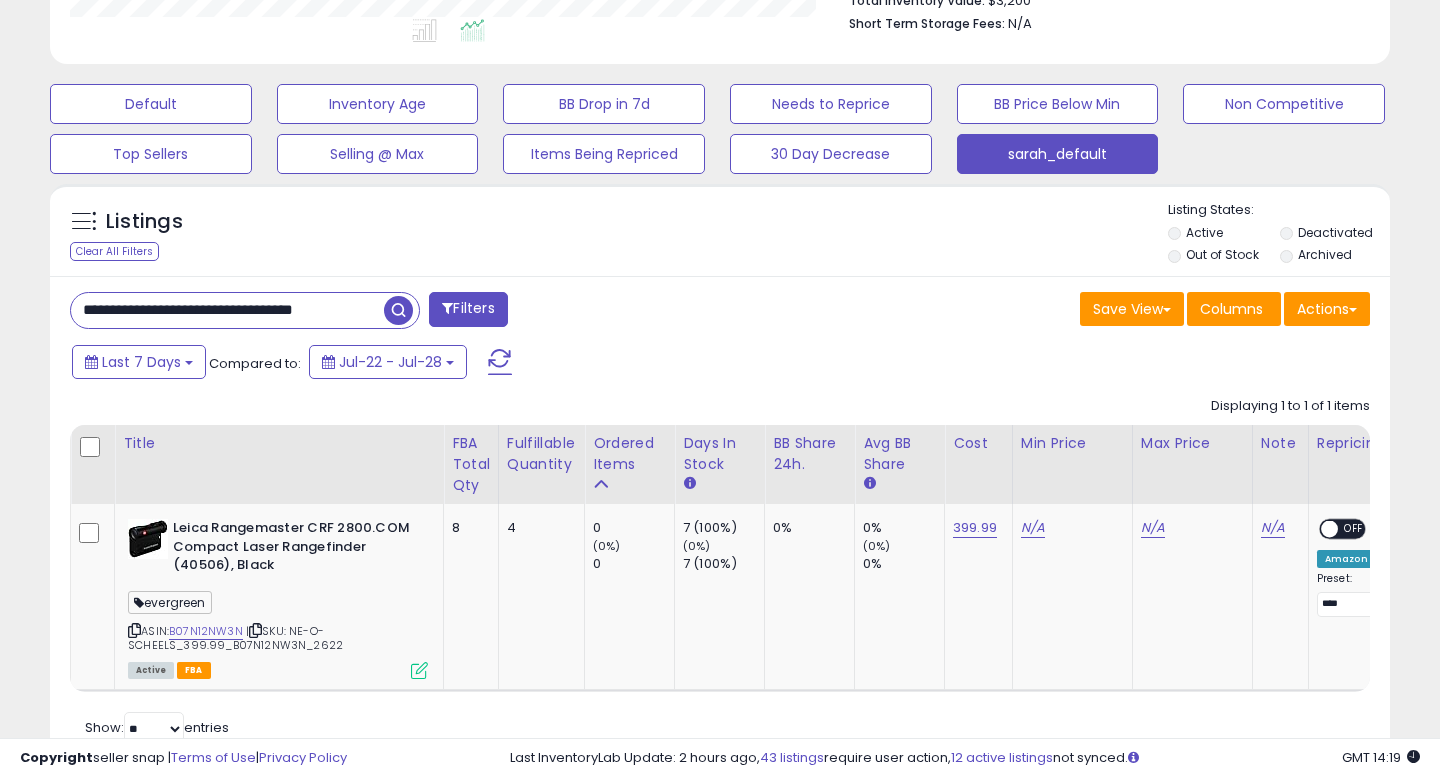 click on "**********" at bounding box center (227, 310) 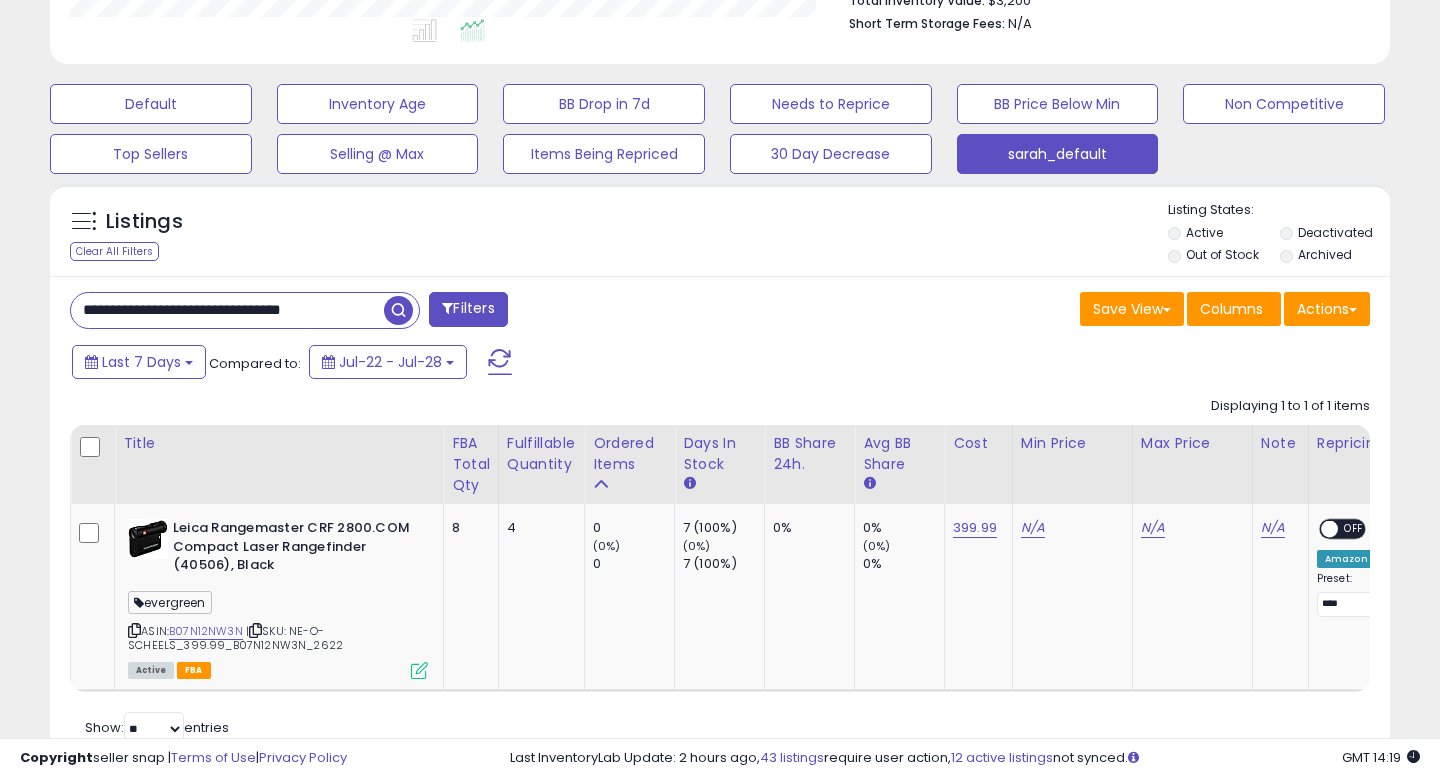 scroll, scrollTop: 0, scrollLeft: 10, axis: horizontal 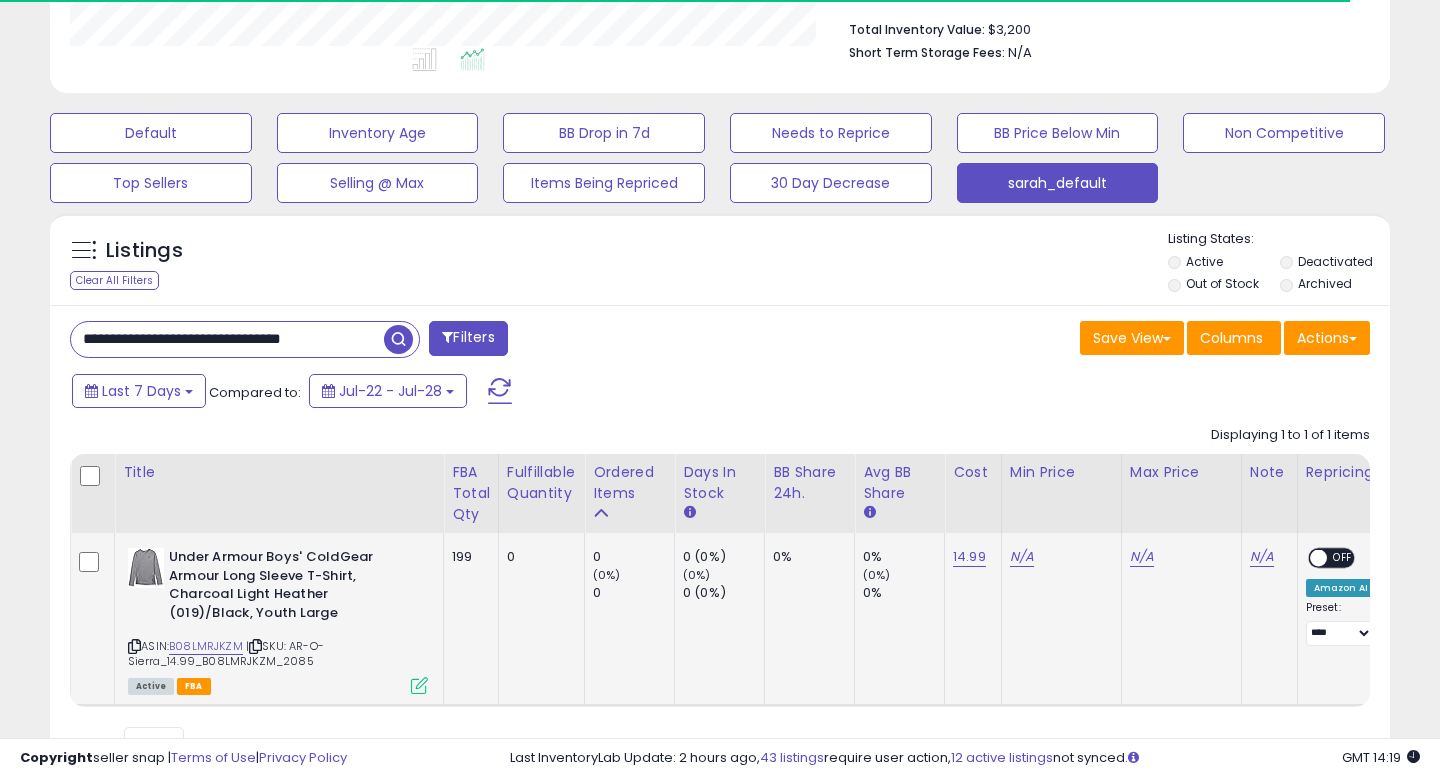 click on "ASIN:  B08LMRJKZM    |   SKU: AR-O-Sierra_14.99_B08LMRJKZM_2085 Active FBA" at bounding box center [278, 620] 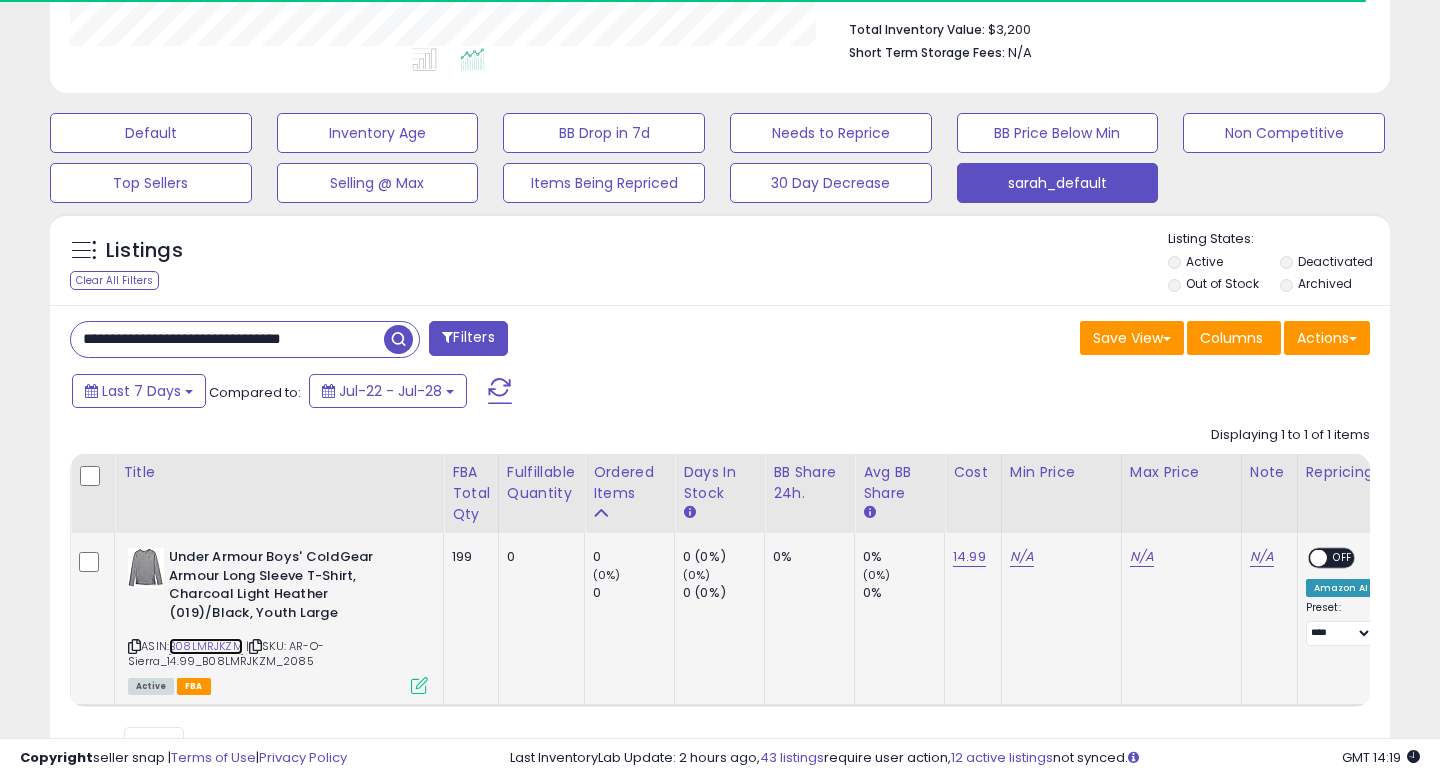 click on "B08LMRJKZM" at bounding box center [206, 646] 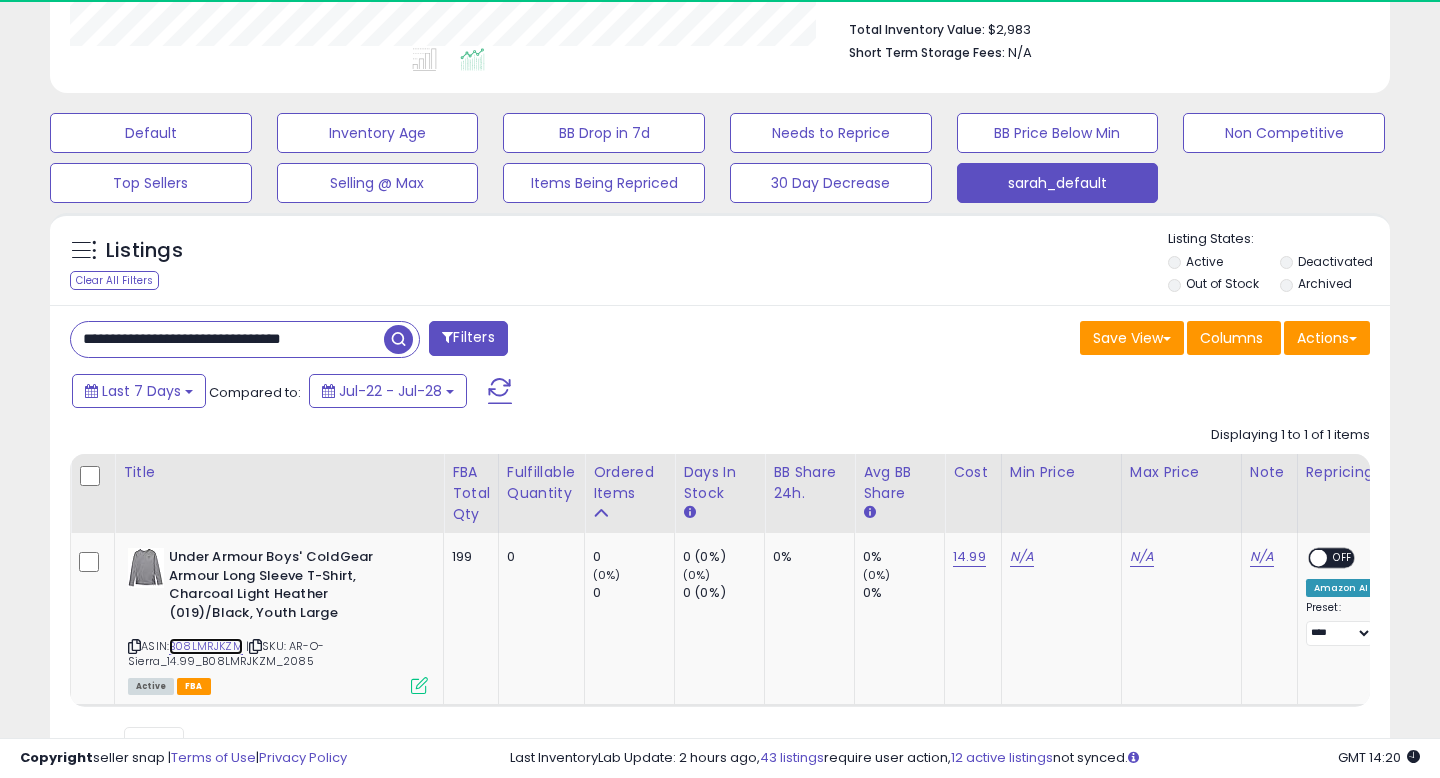 scroll, scrollTop: 999590, scrollLeft: 999224, axis: both 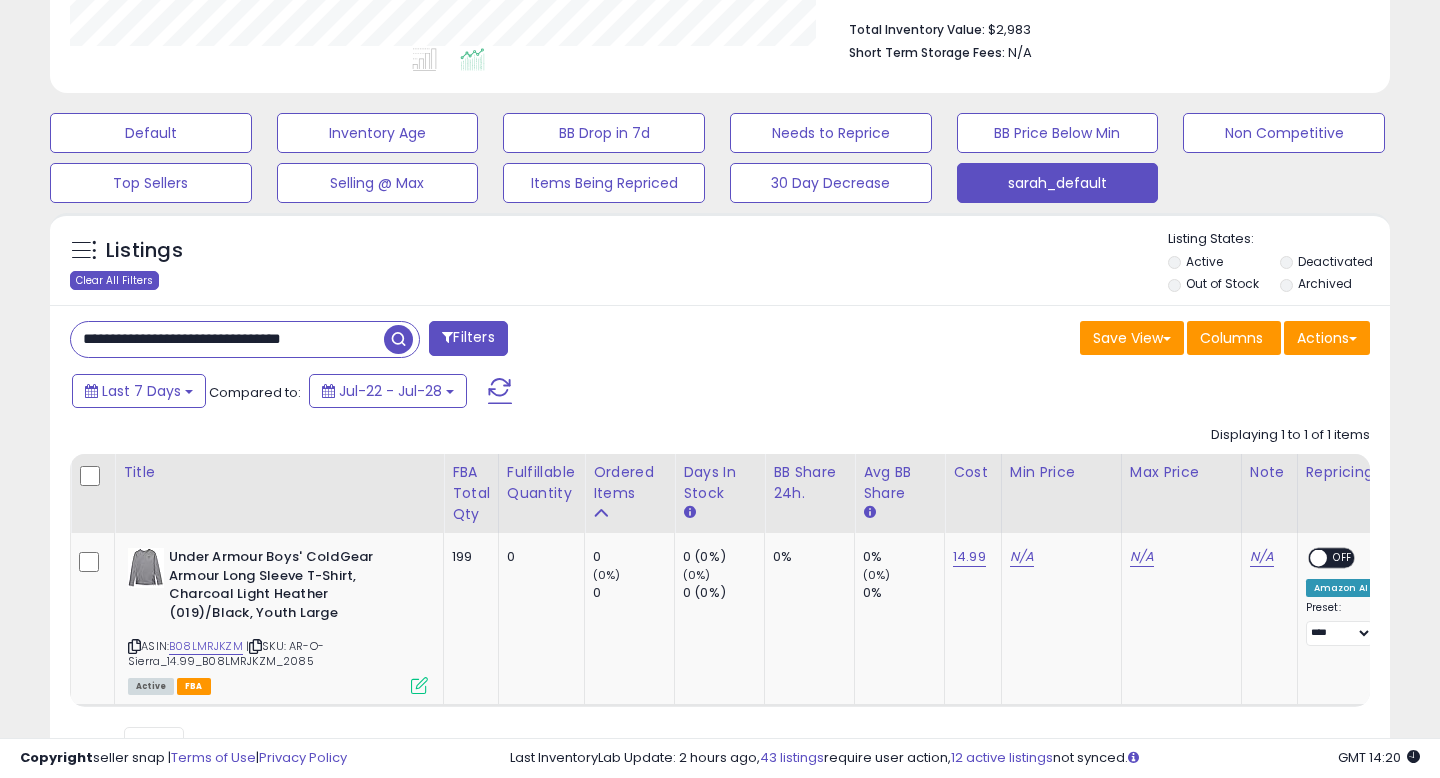 click on "Clear All Filters" at bounding box center [114, 280] 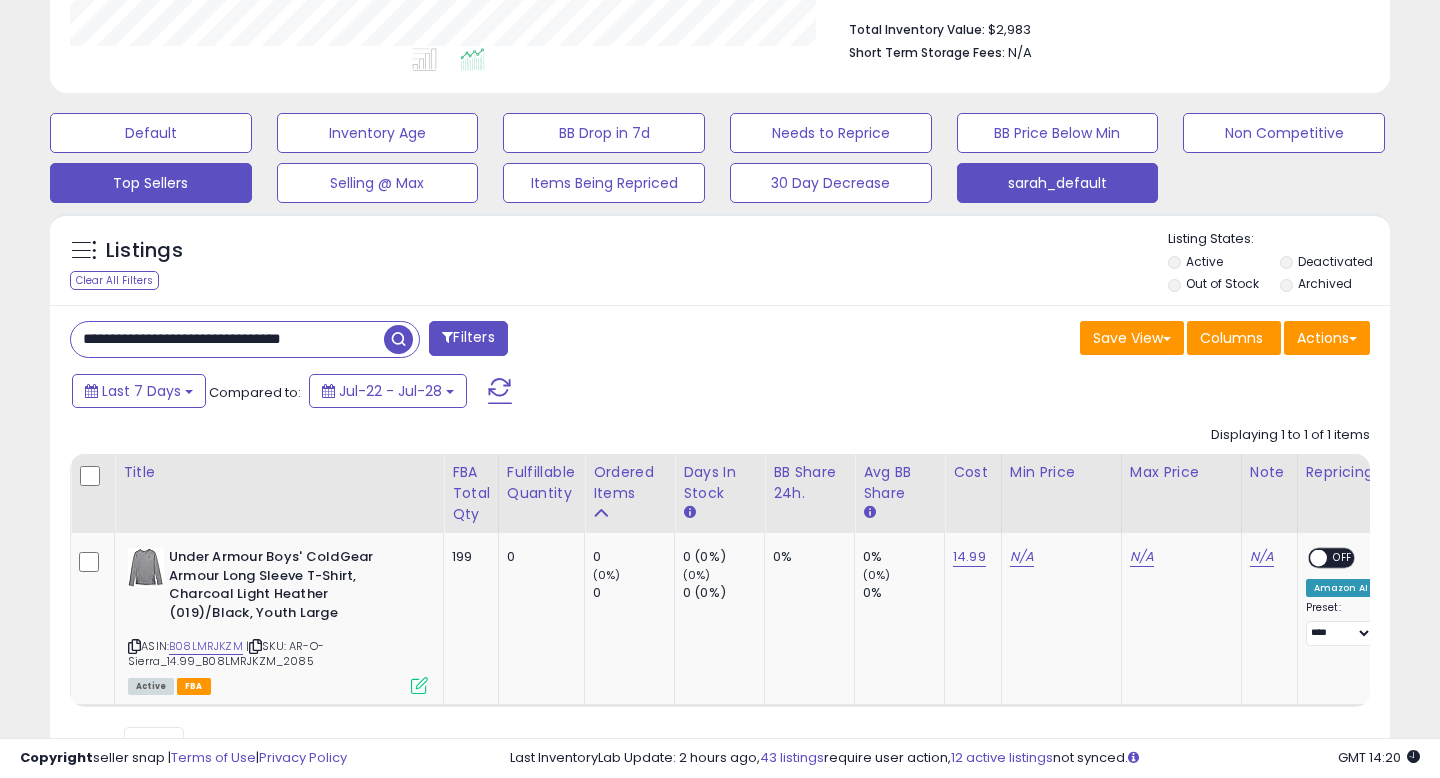 type 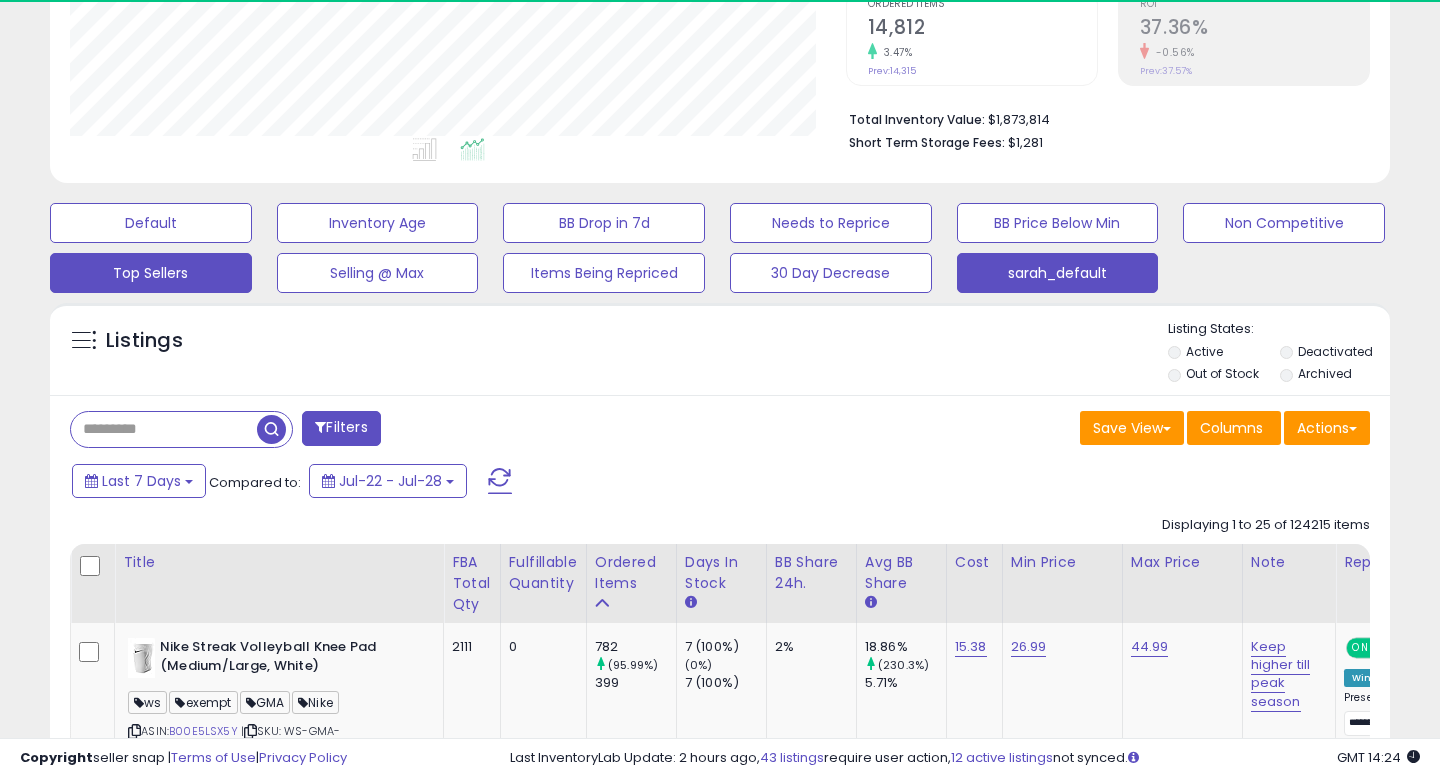scroll, scrollTop: 517, scrollLeft: 0, axis: vertical 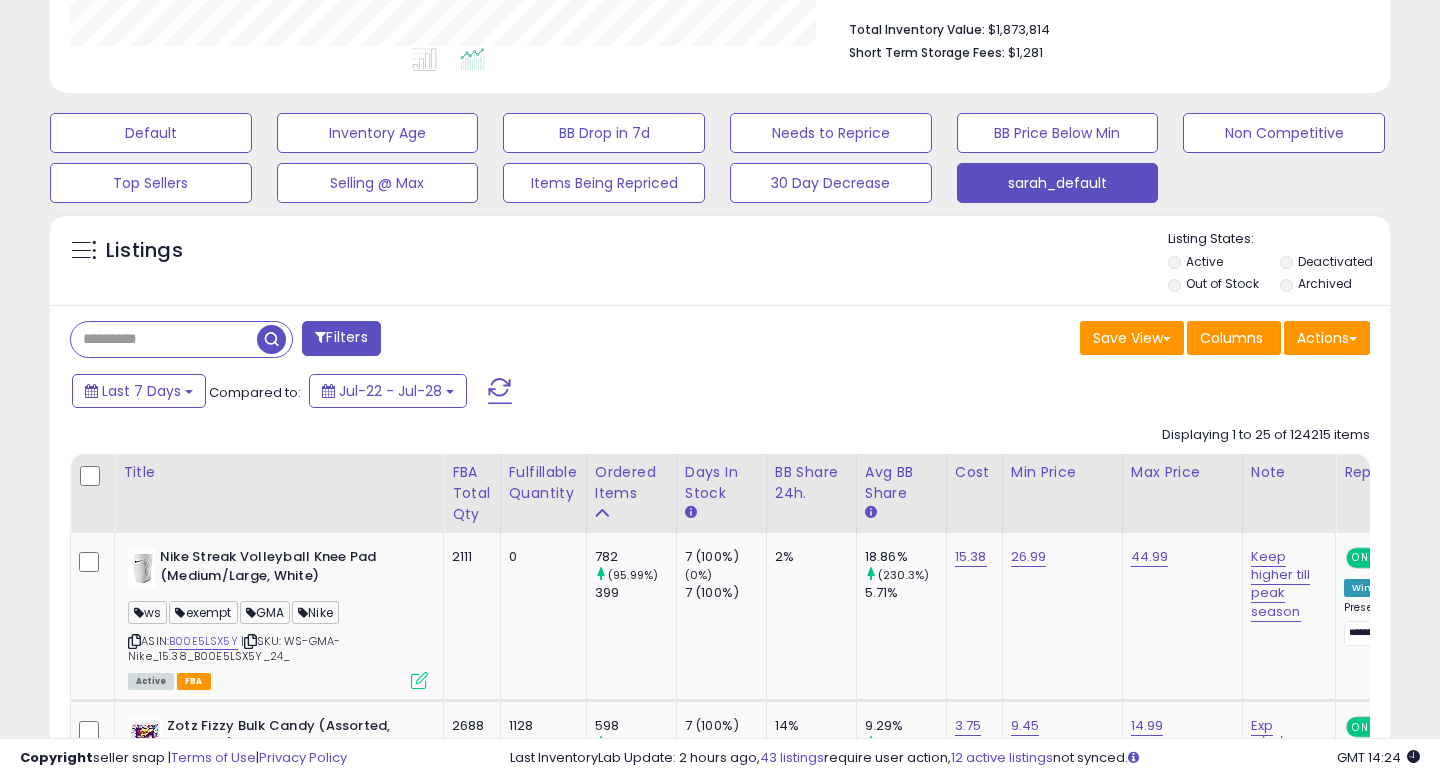 click on "Filters
Save View
Save As New View
Update Current View
Columns" at bounding box center (720, 3026) 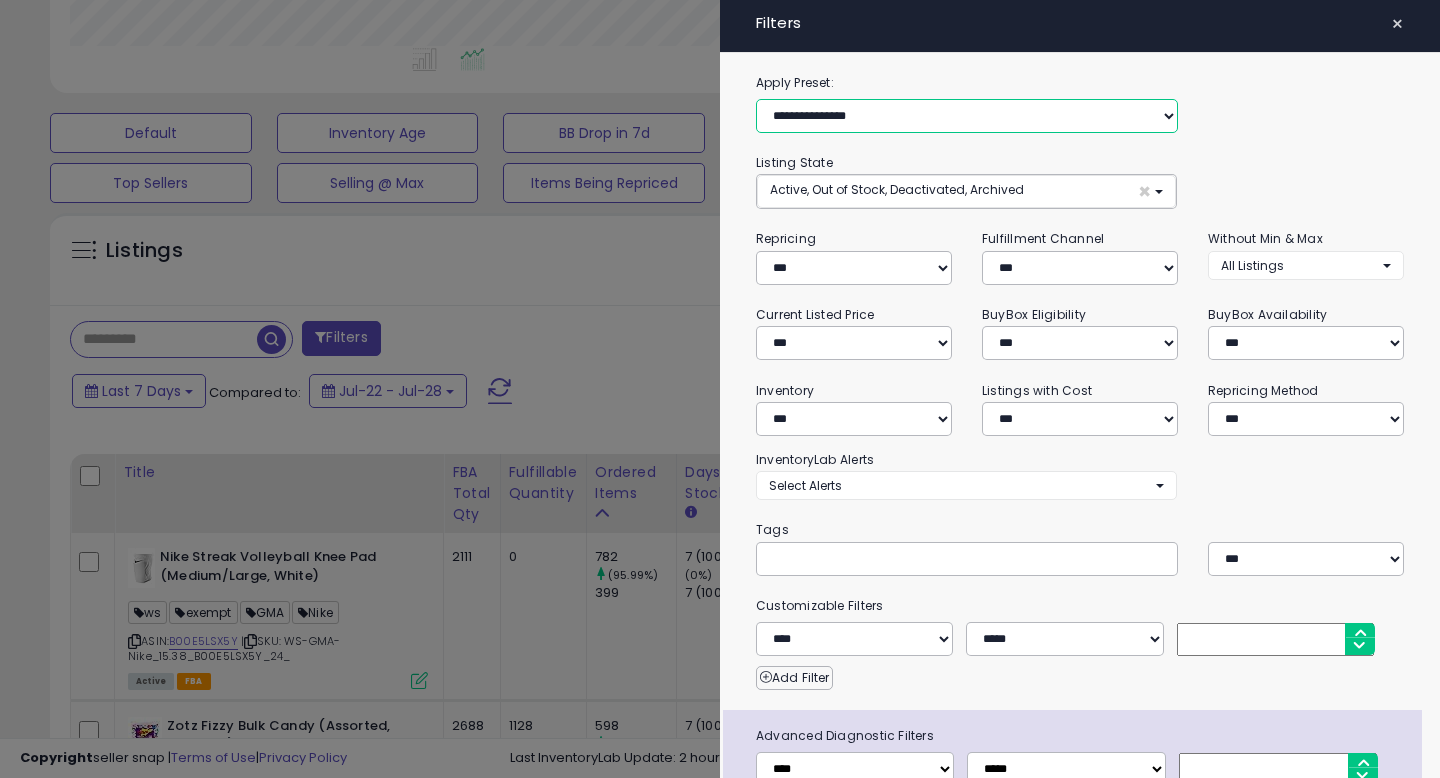 click on "**********" at bounding box center (967, 116) 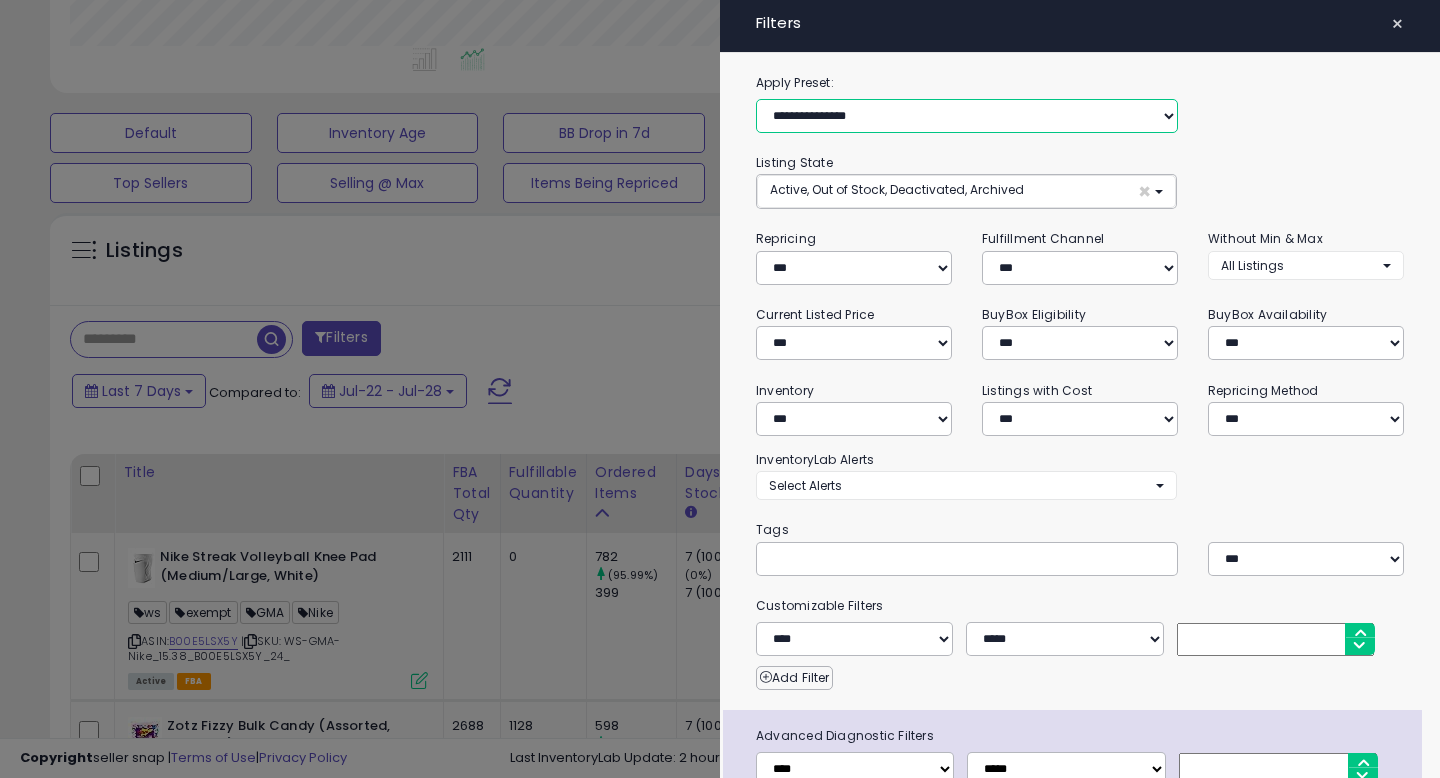 select on "**********" 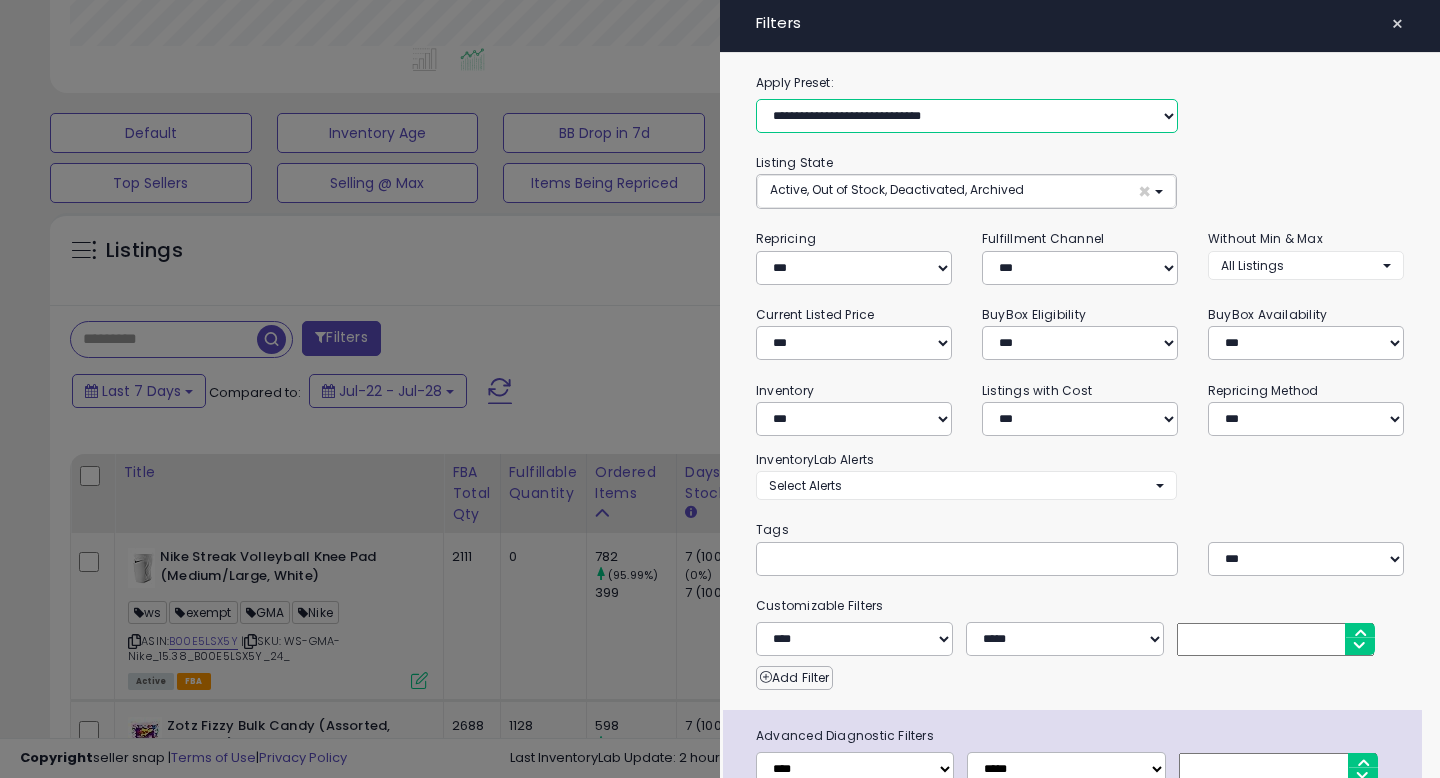 select on "**" 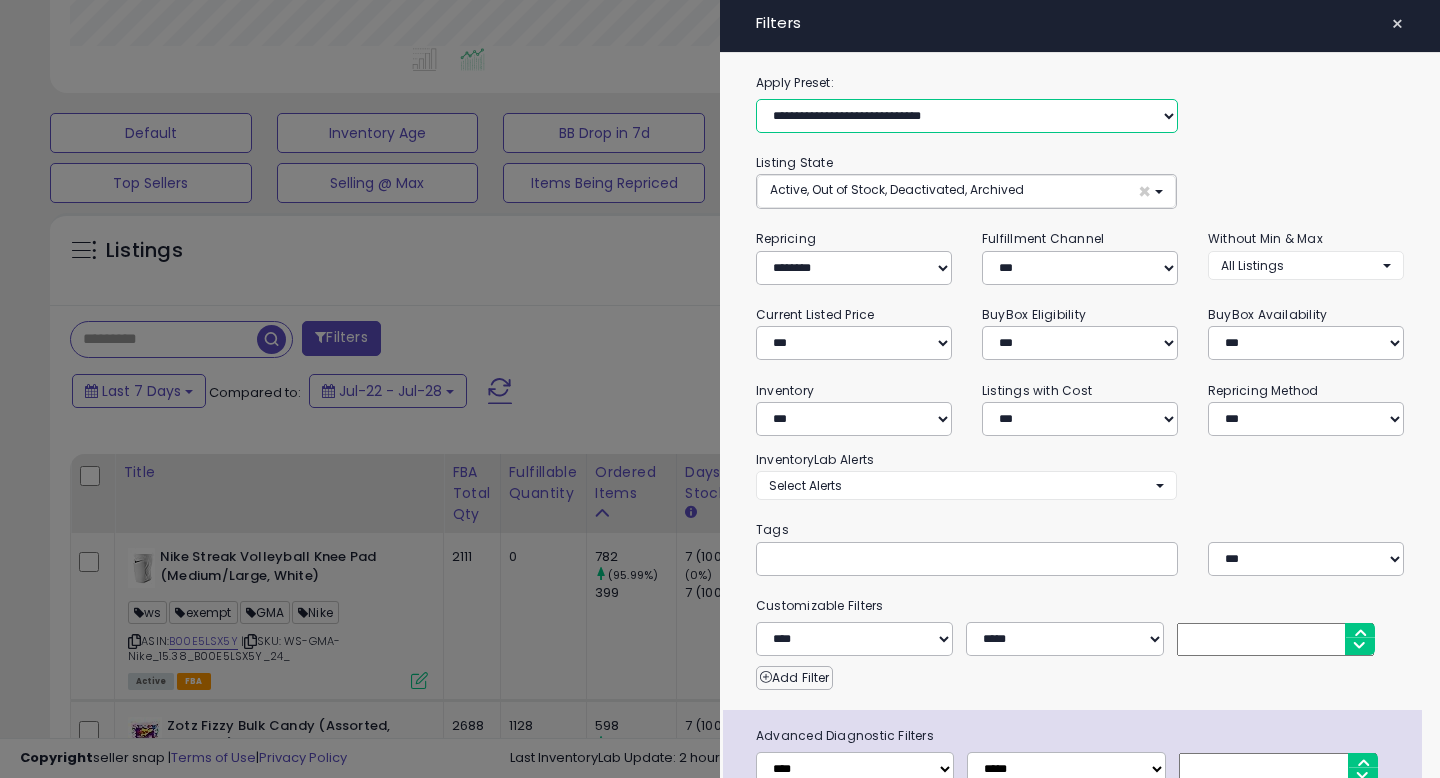 select on "*" 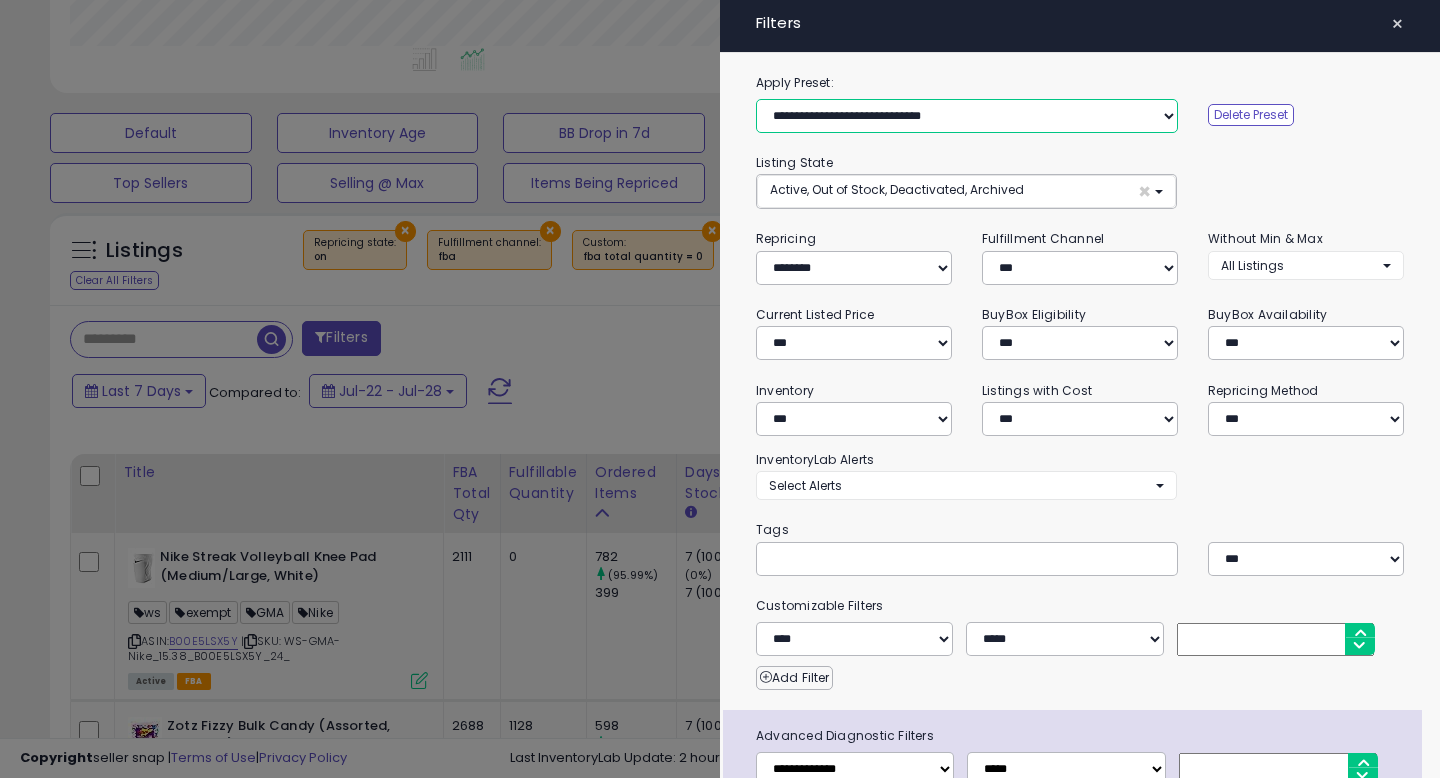 scroll, scrollTop: 130, scrollLeft: 0, axis: vertical 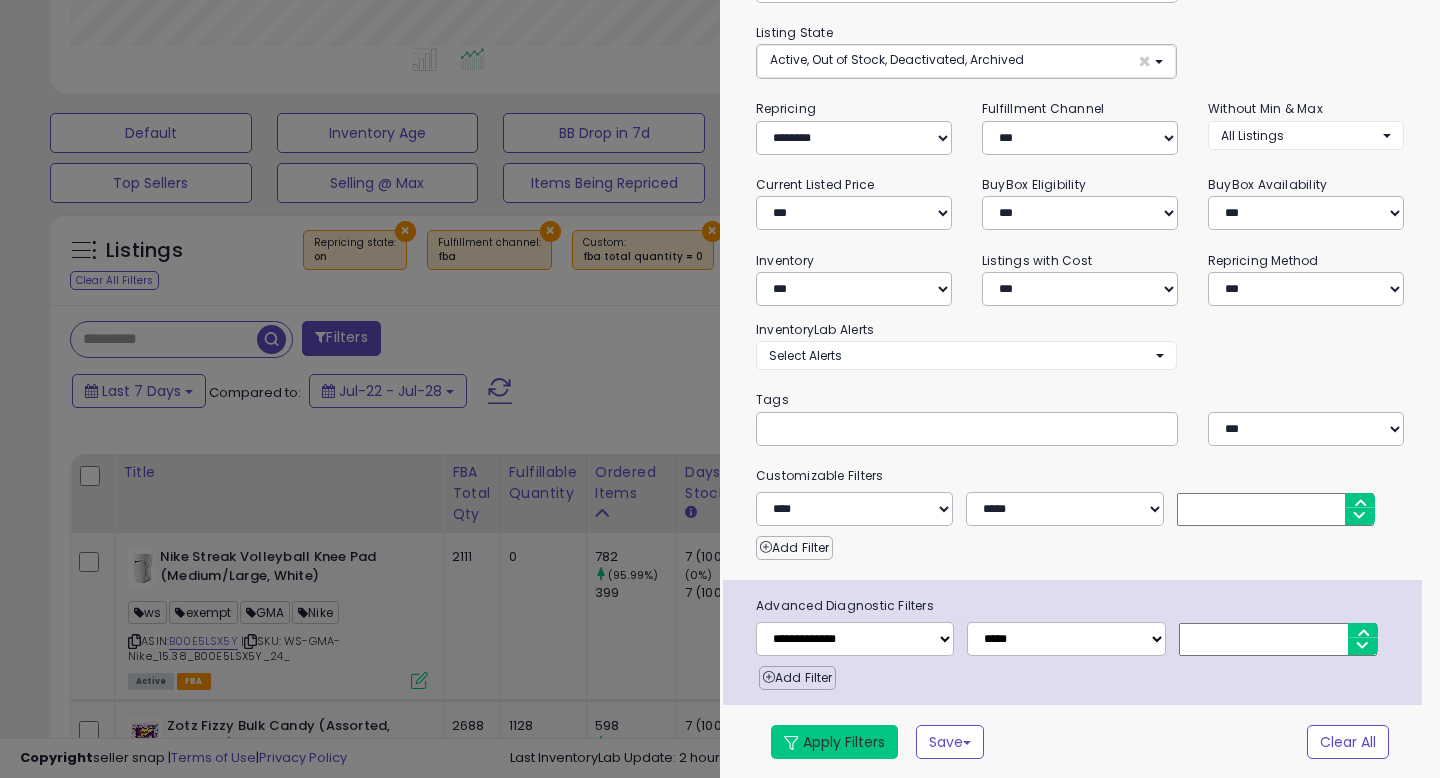 click on "Apply Filters" at bounding box center [834, 742] 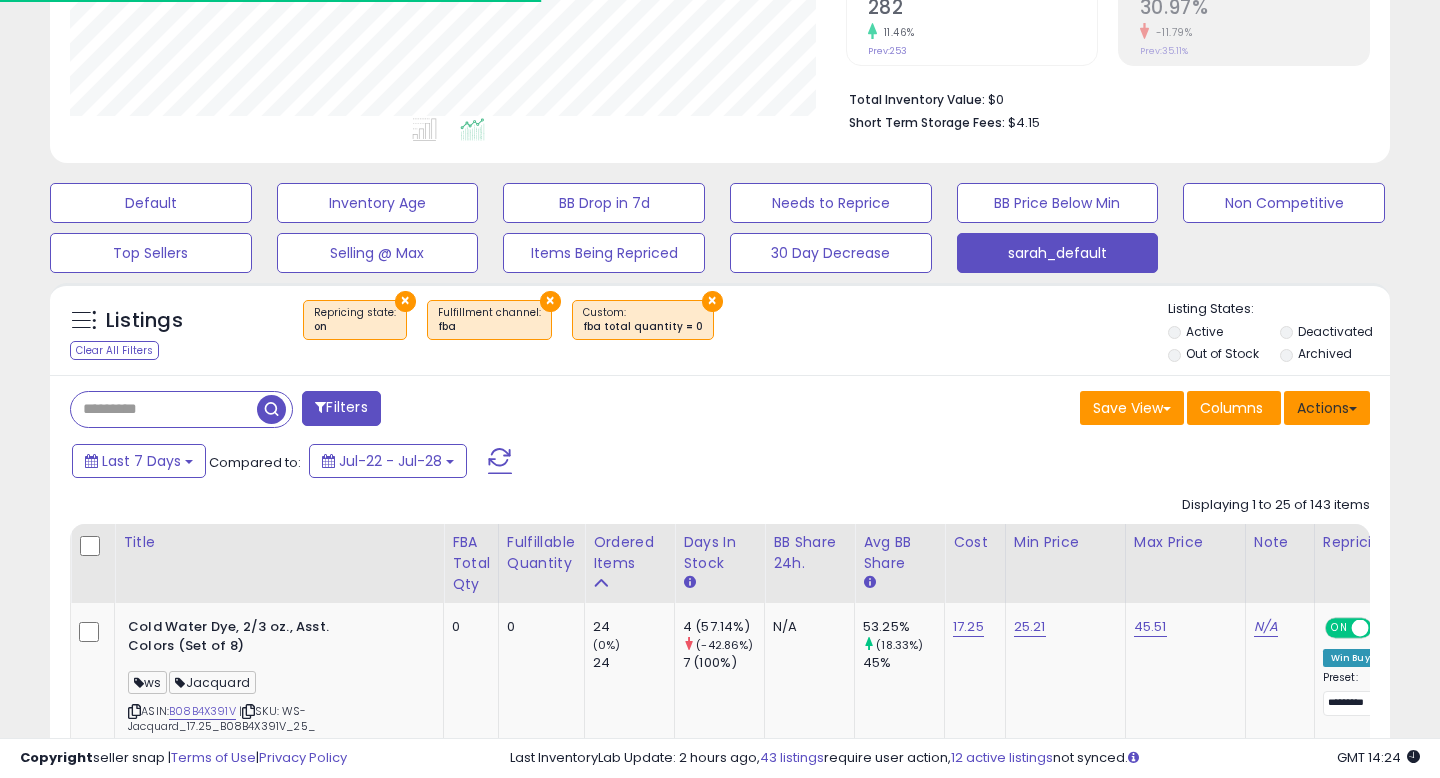 click on "Actions" at bounding box center [1327, 408] 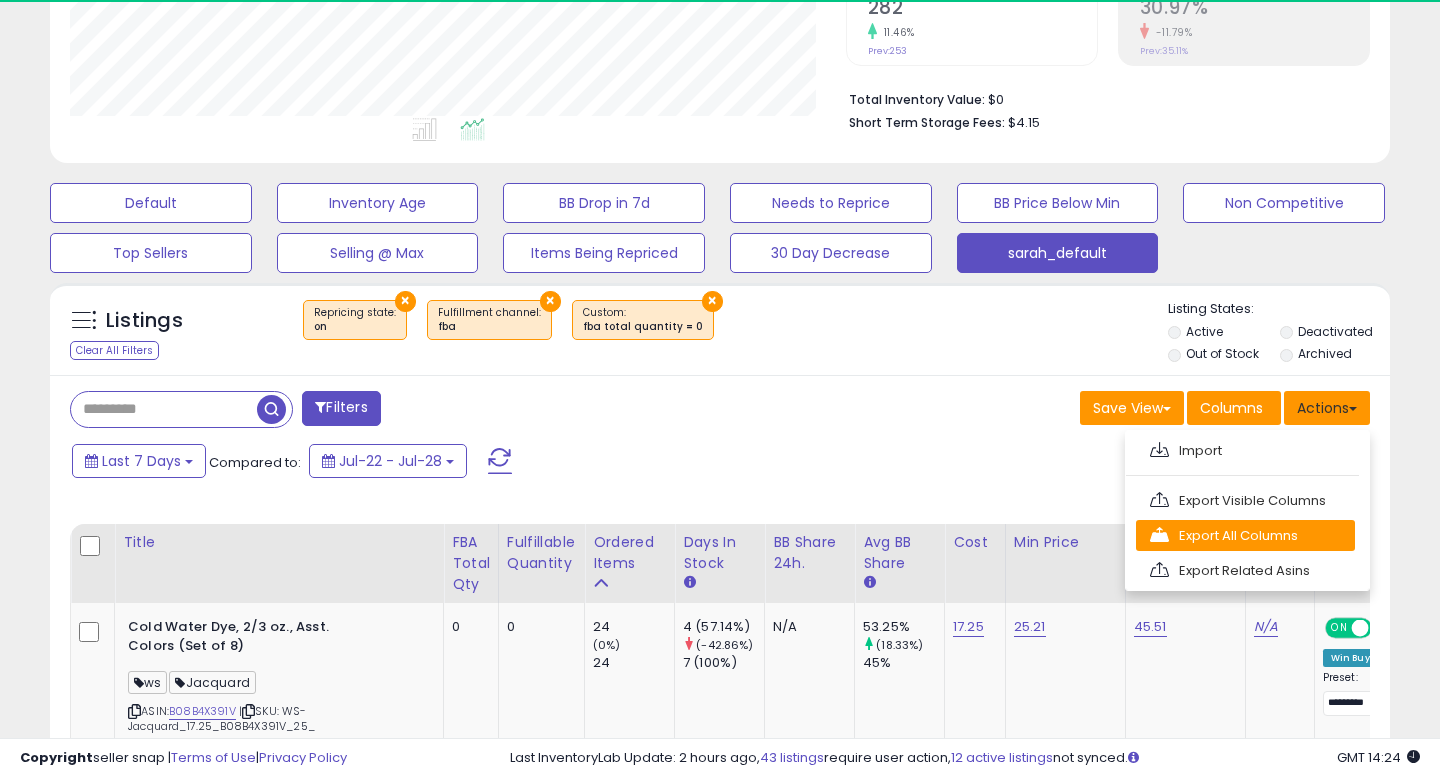 scroll, scrollTop: 999590, scrollLeft: 999224, axis: both 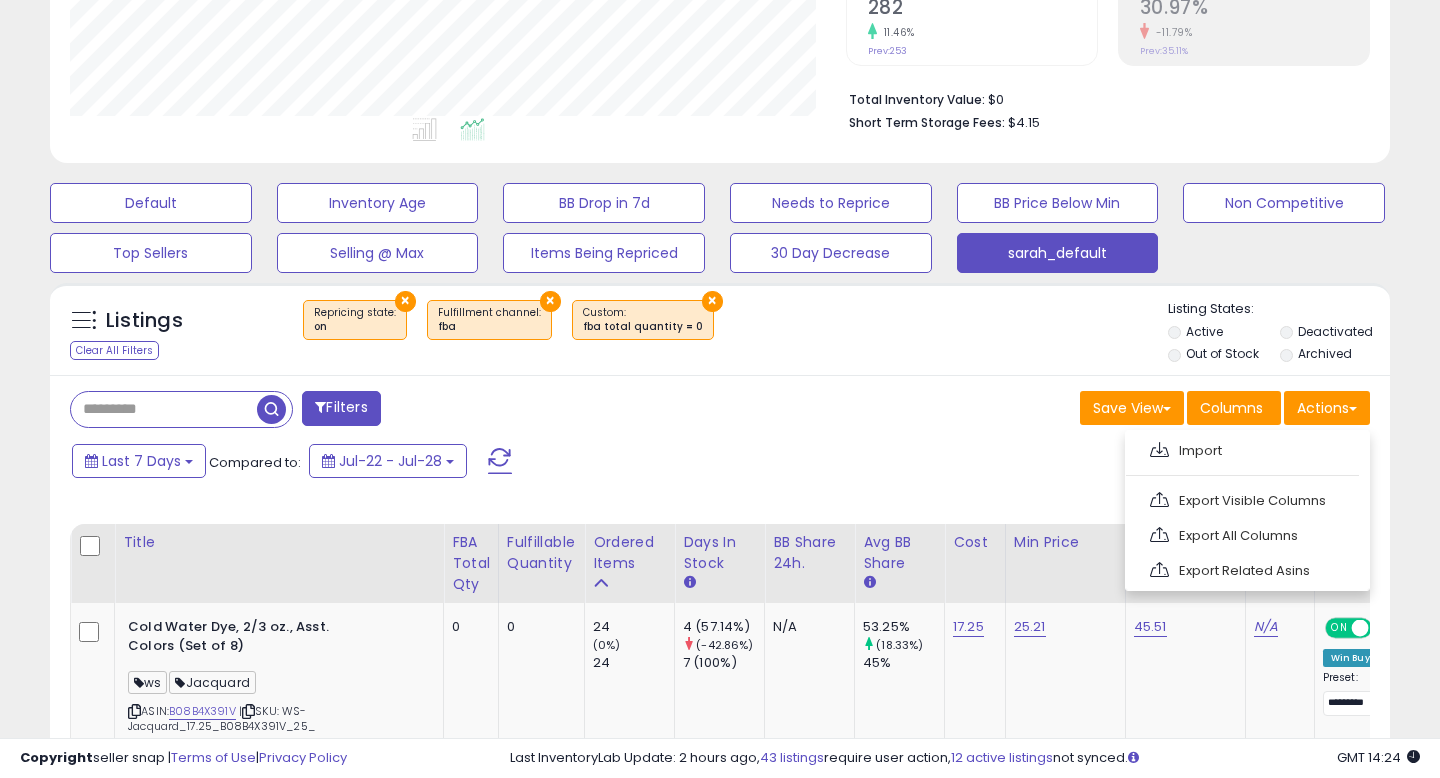 click on "Last 7 Days
Compared to:
Jul-22 - Jul-28" at bounding box center [554, 463] 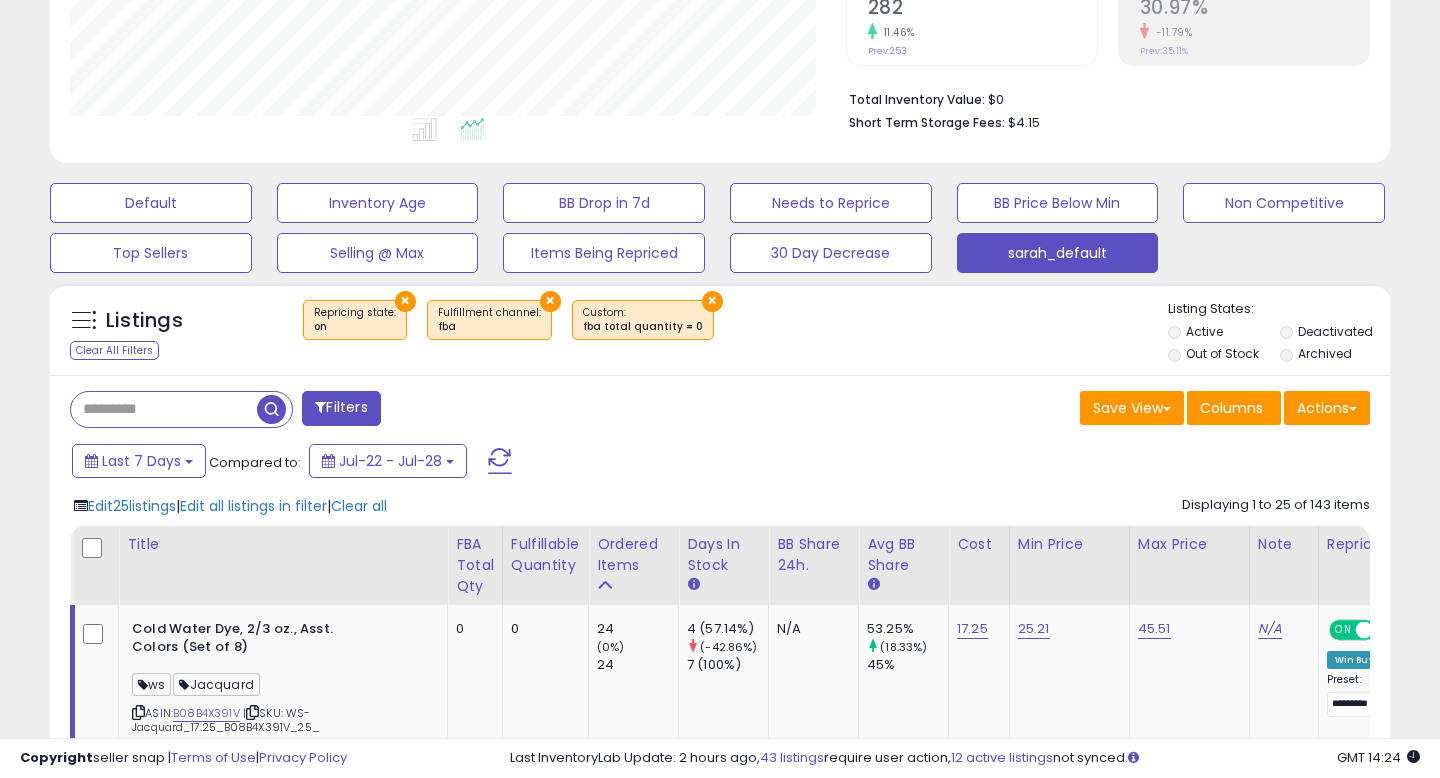 click on "Filters" at bounding box center [341, 408] 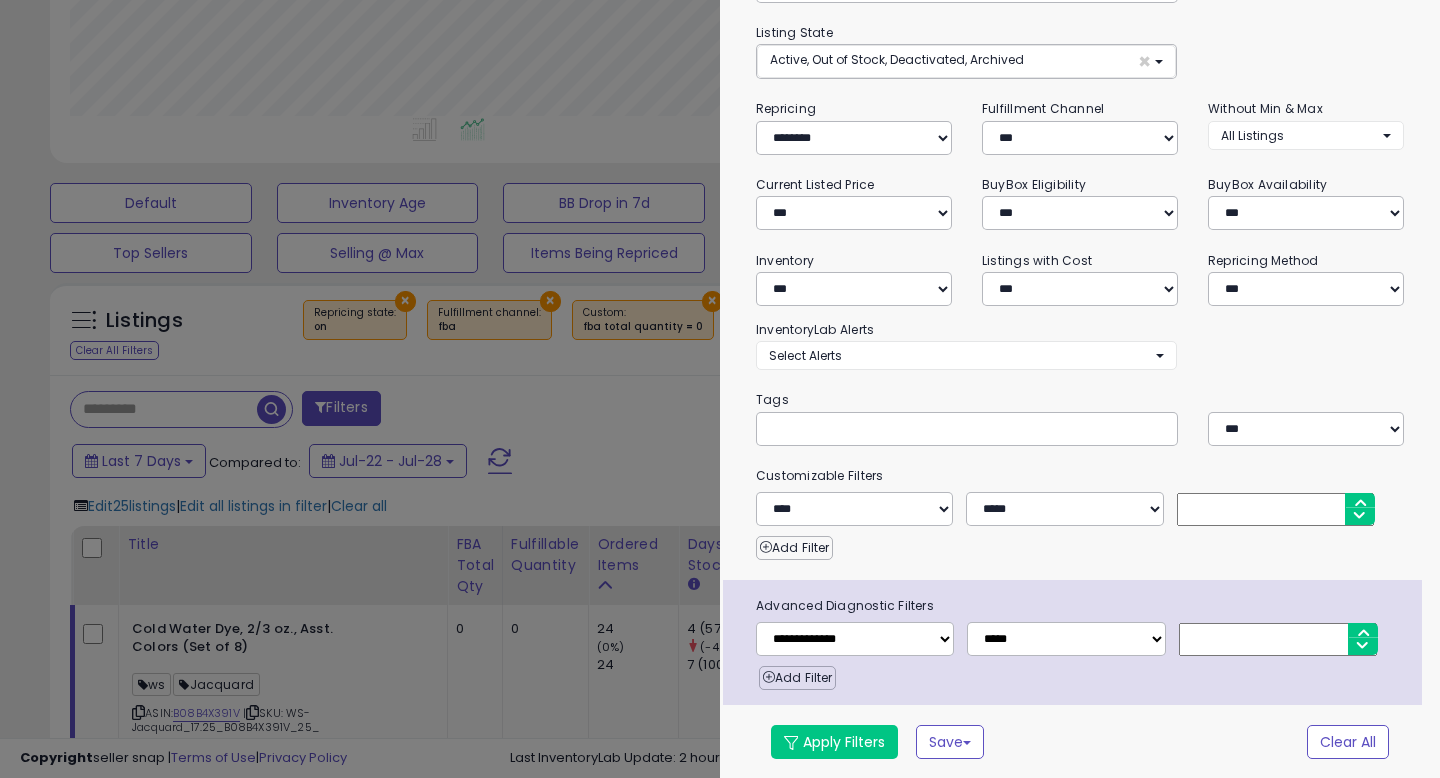 scroll, scrollTop: 0, scrollLeft: 0, axis: both 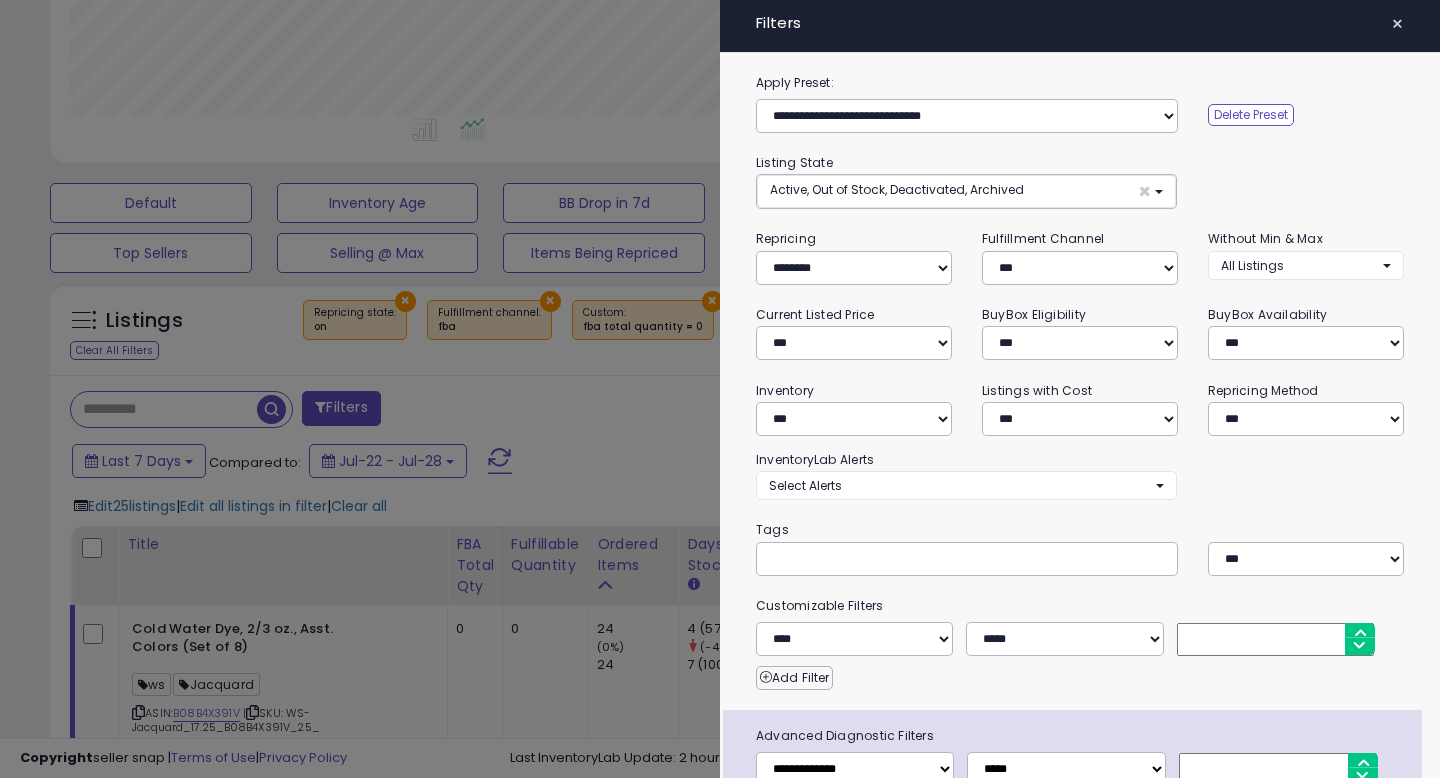 click at bounding box center (720, 389) 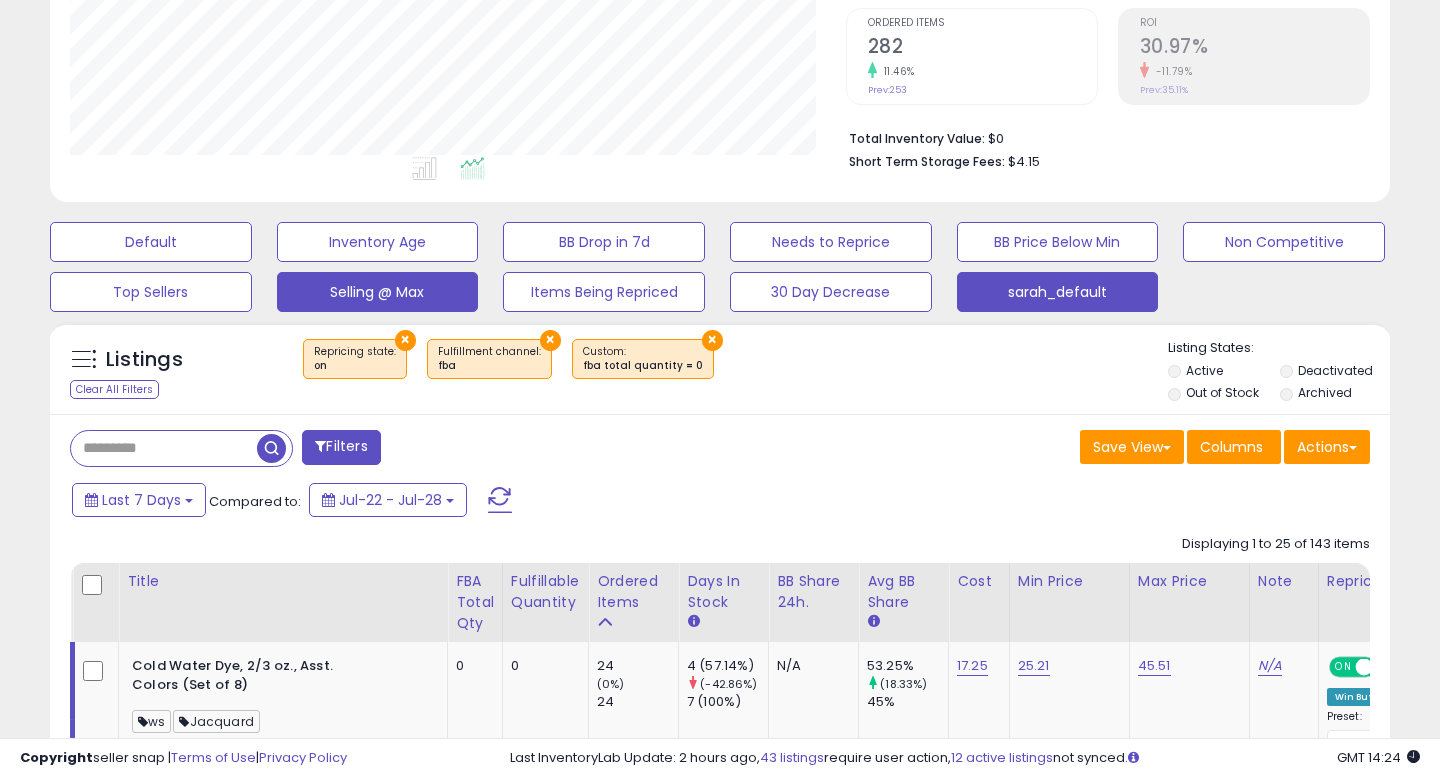 scroll, scrollTop: 648, scrollLeft: 0, axis: vertical 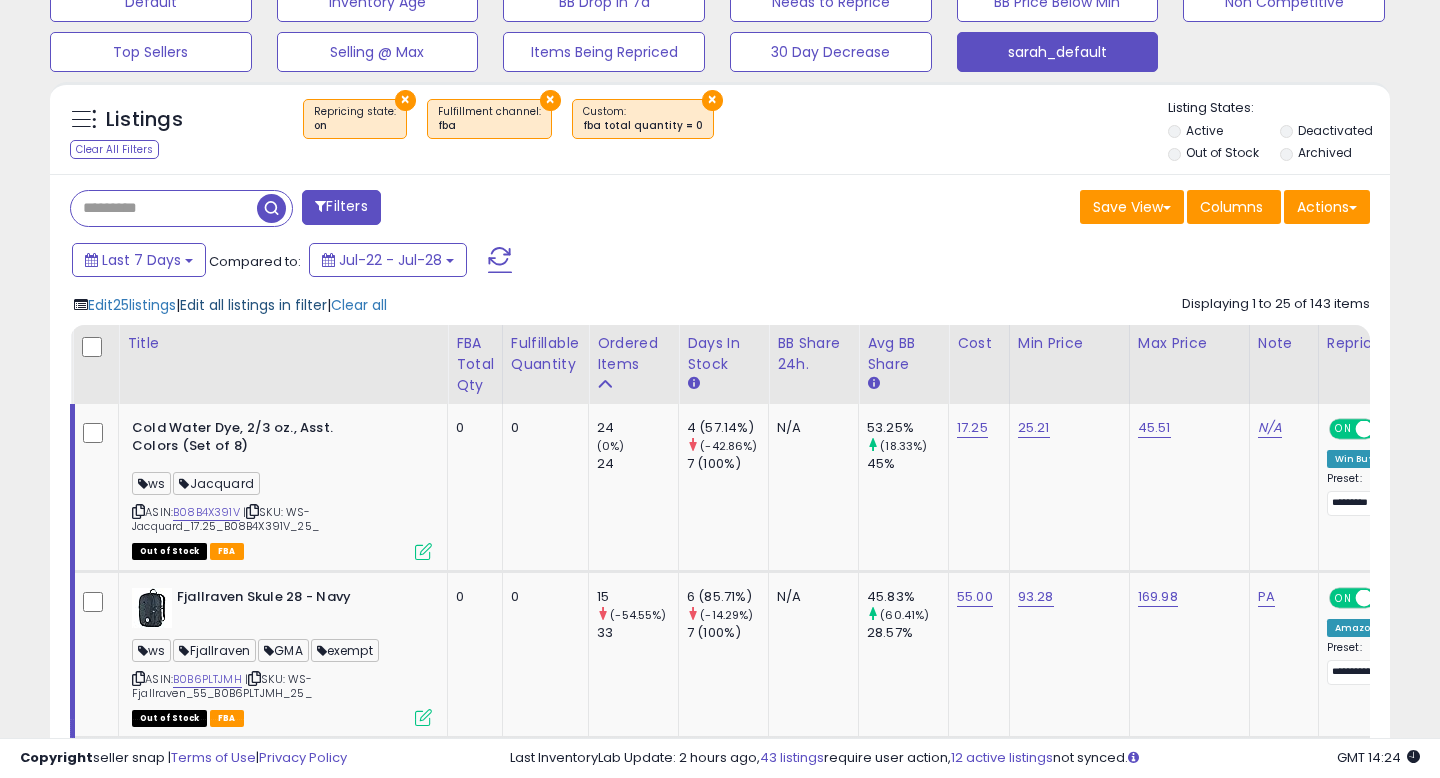 click on "Edit all listings in filter" at bounding box center [253, 305] 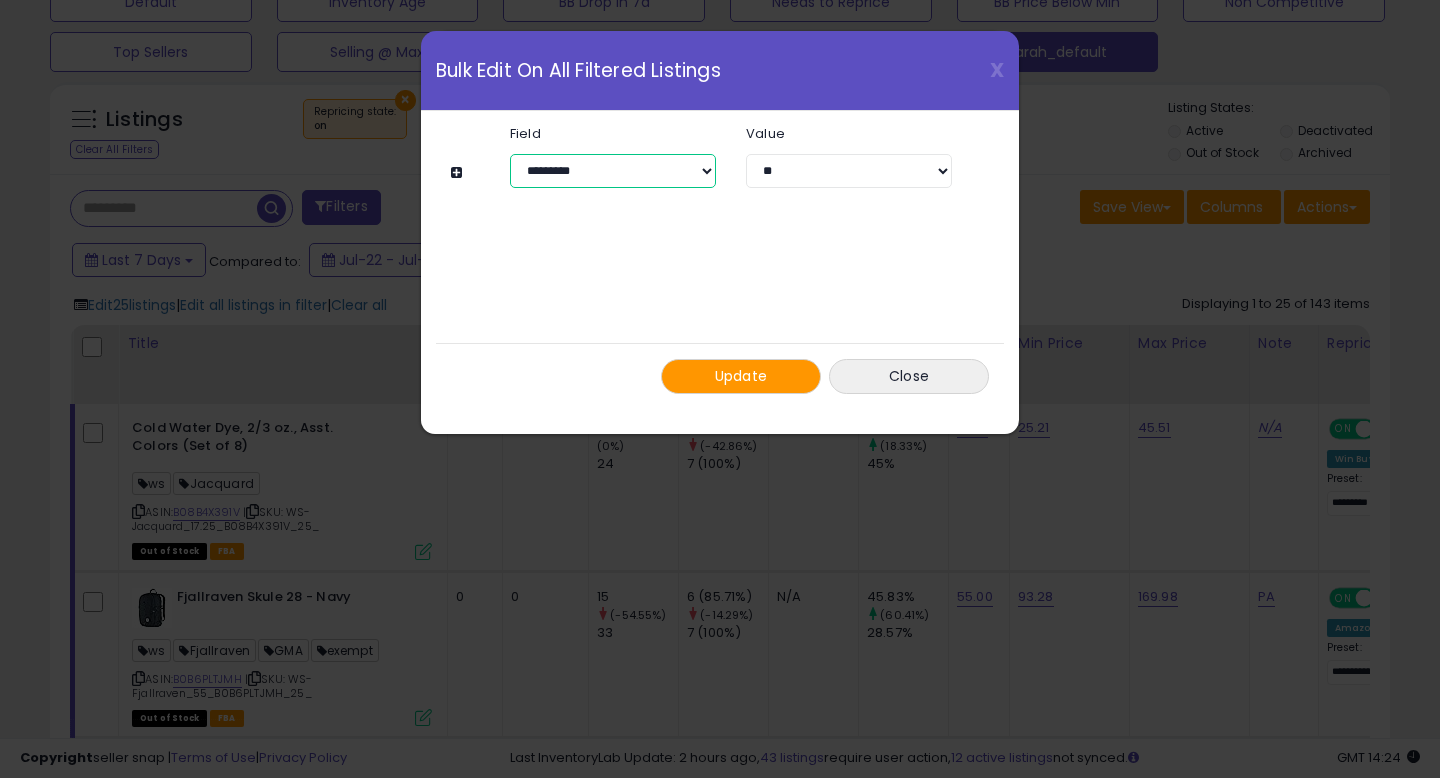 click on "**********" at bounding box center [613, 171] 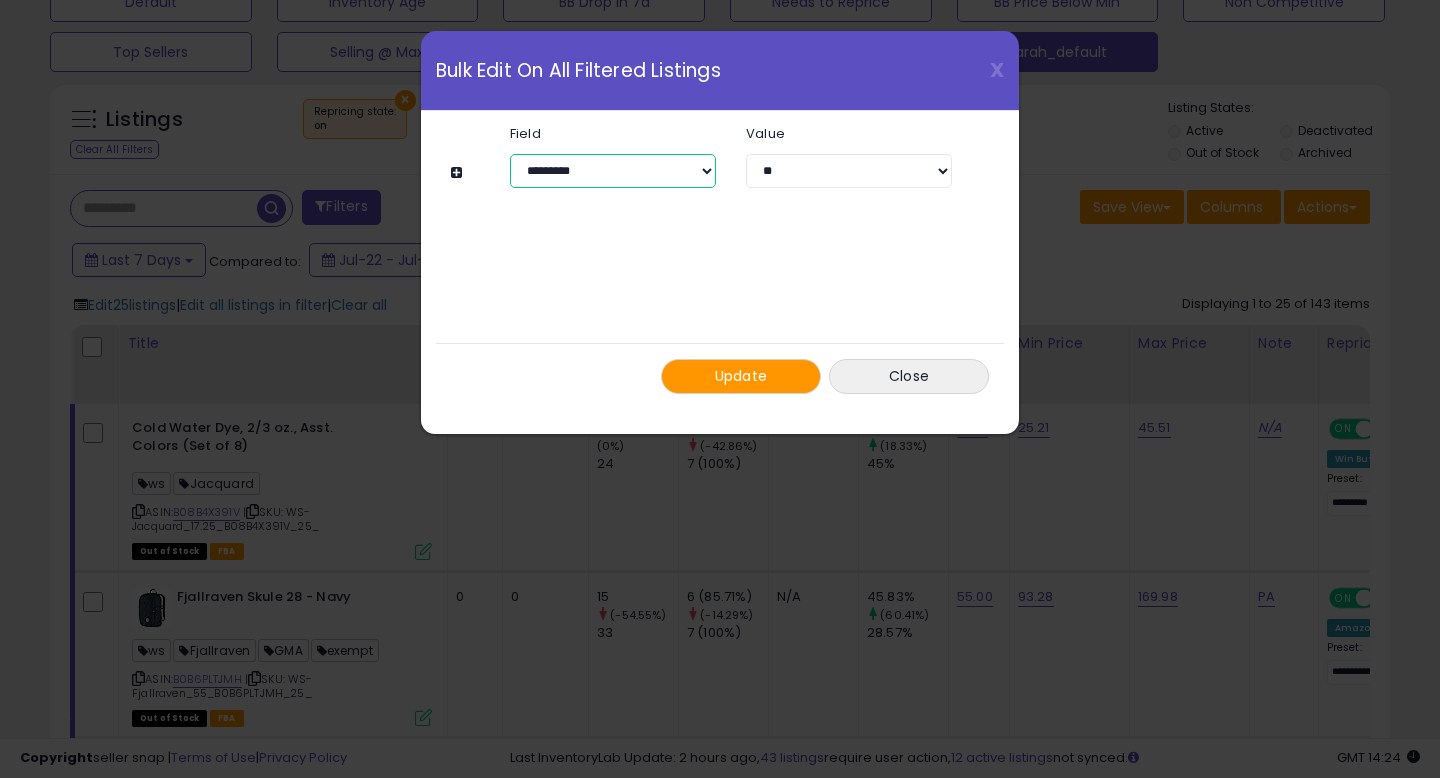 select on "**********" 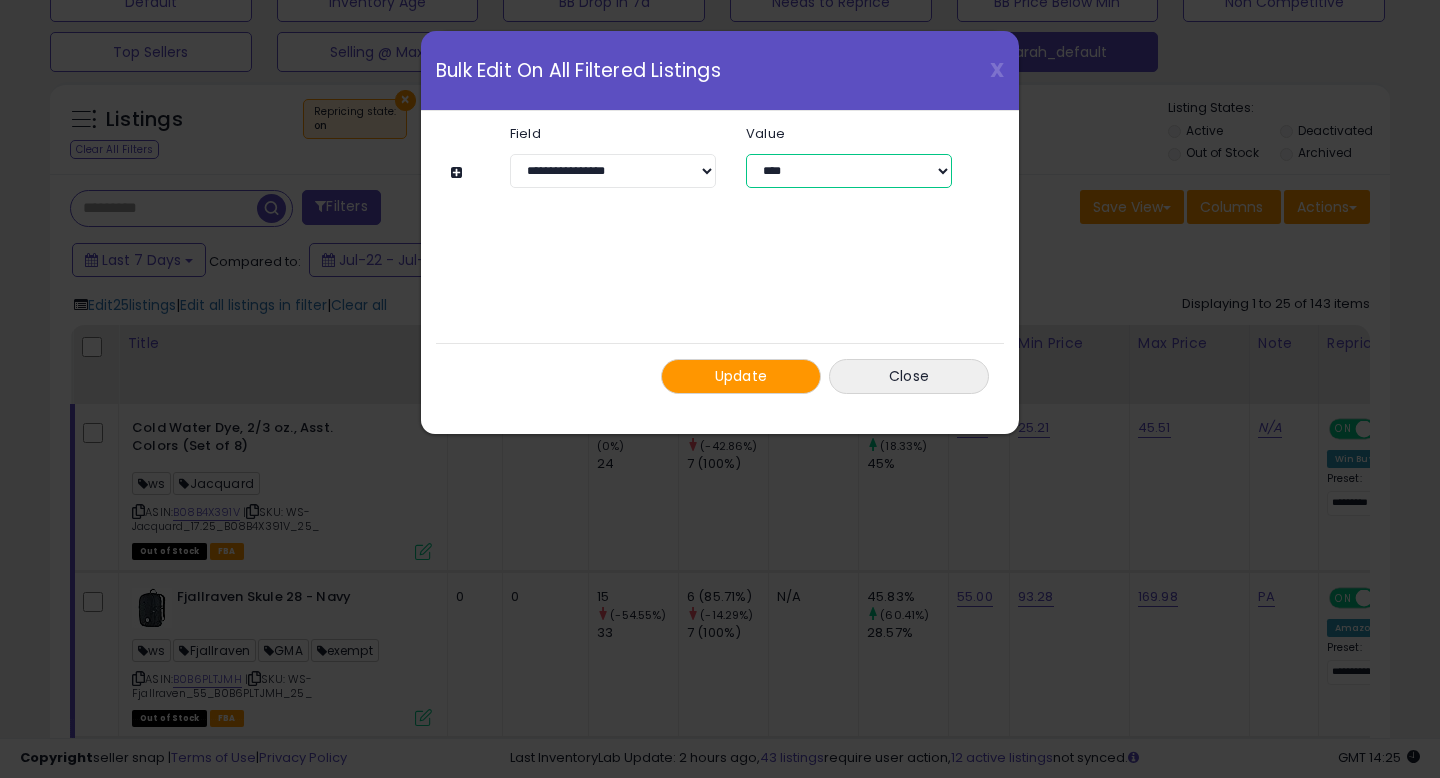 click on "**********" at bounding box center (849, 171) 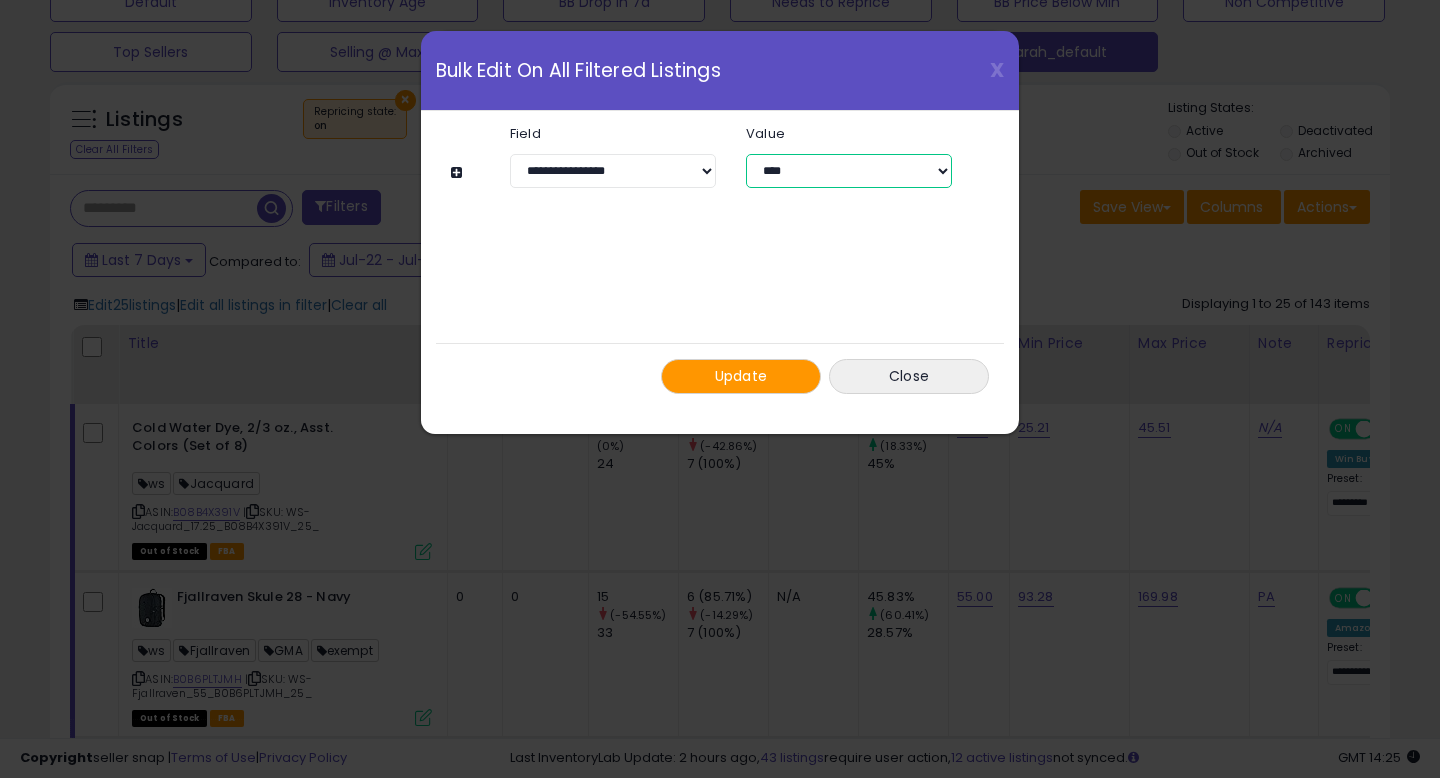select on "****" 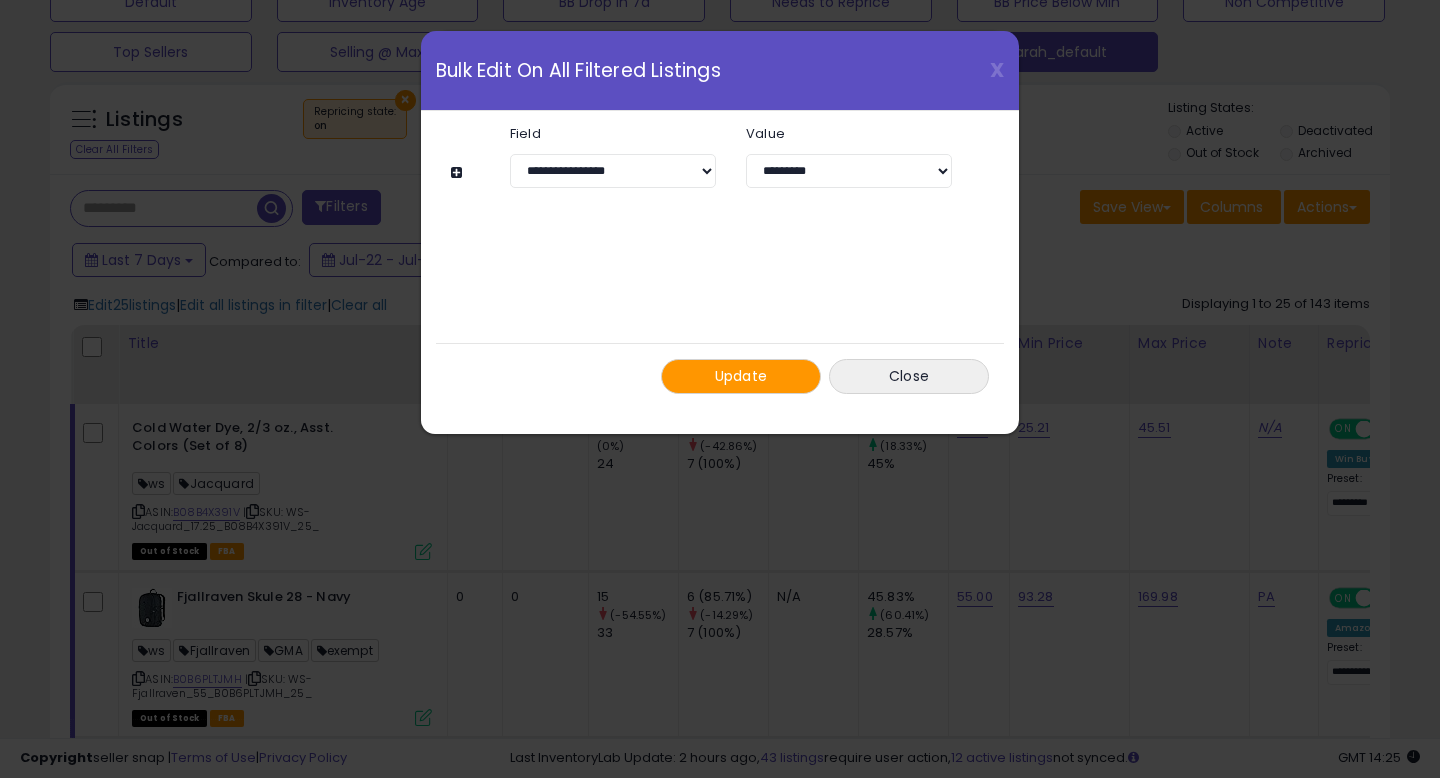 click on "Update
Close" 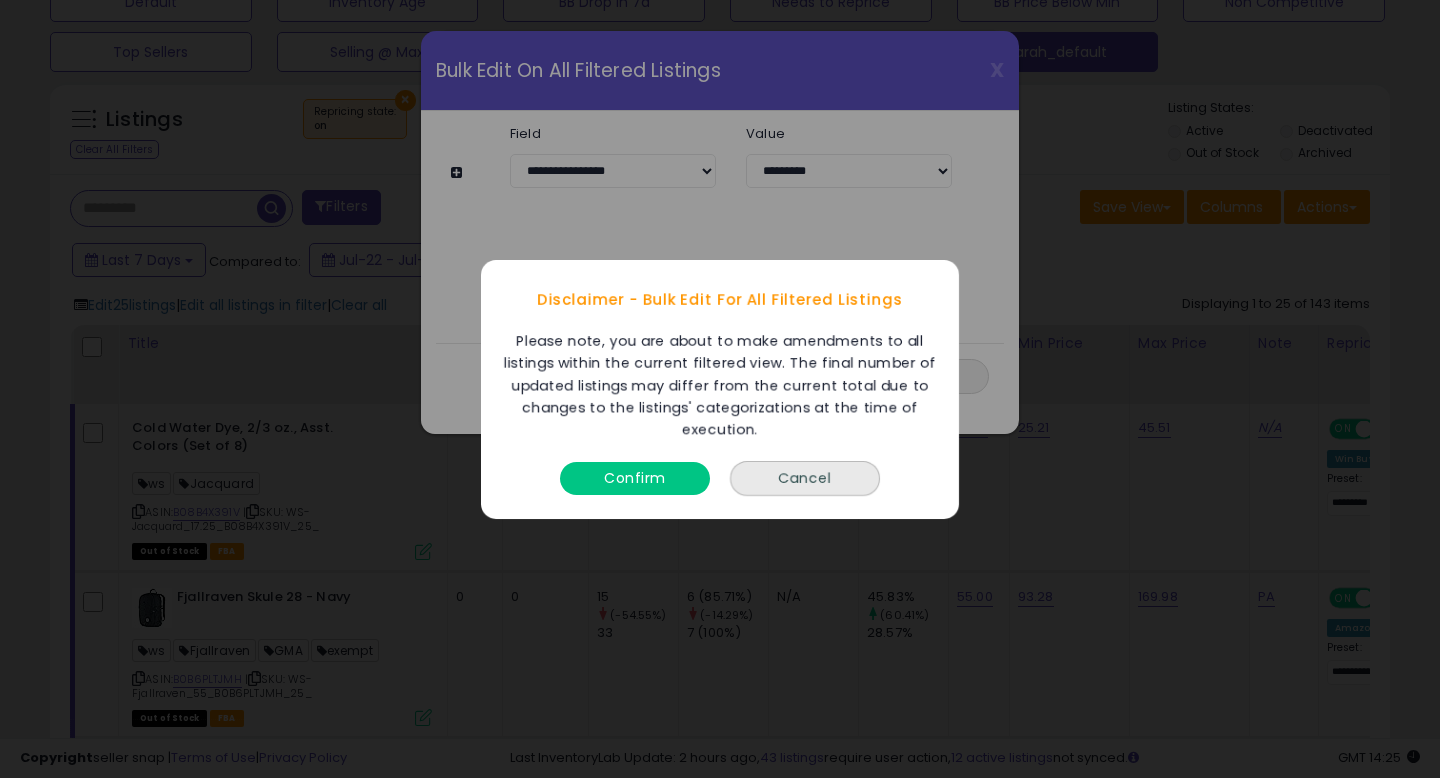 click on "Confirm" at bounding box center [635, 472] 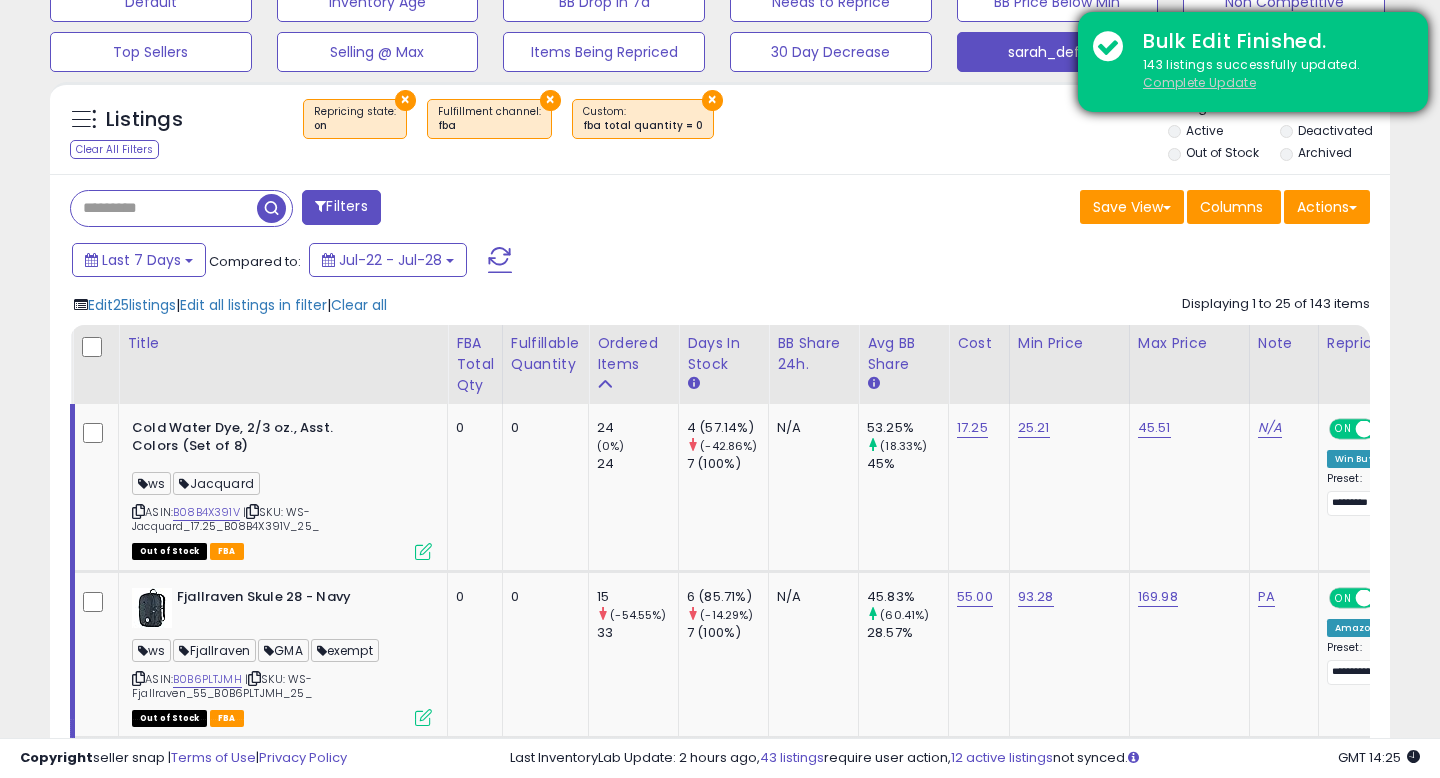 click on "Complete Update" at bounding box center (1199, 82) 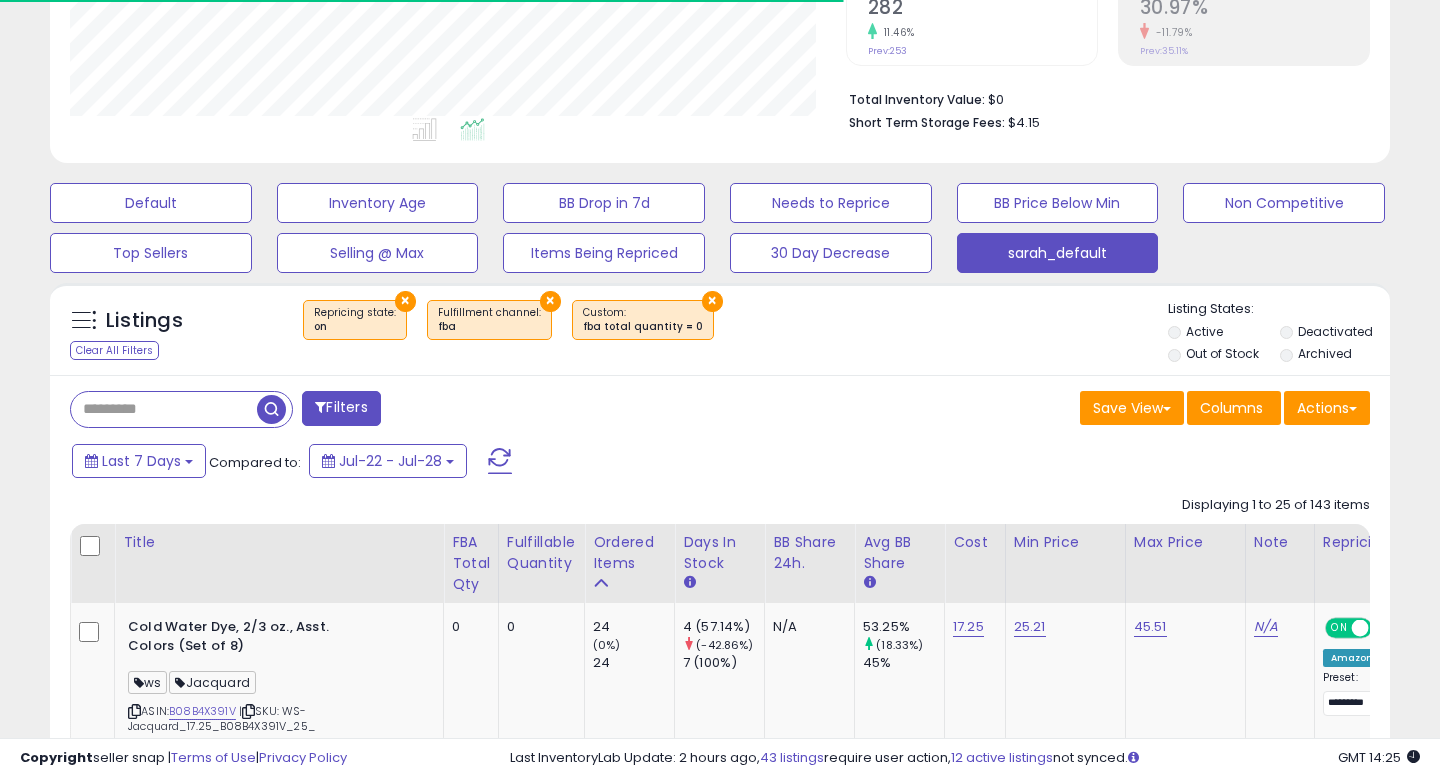 scroll, scrollTop: 648, scrollLeft: 0, axis: vertical 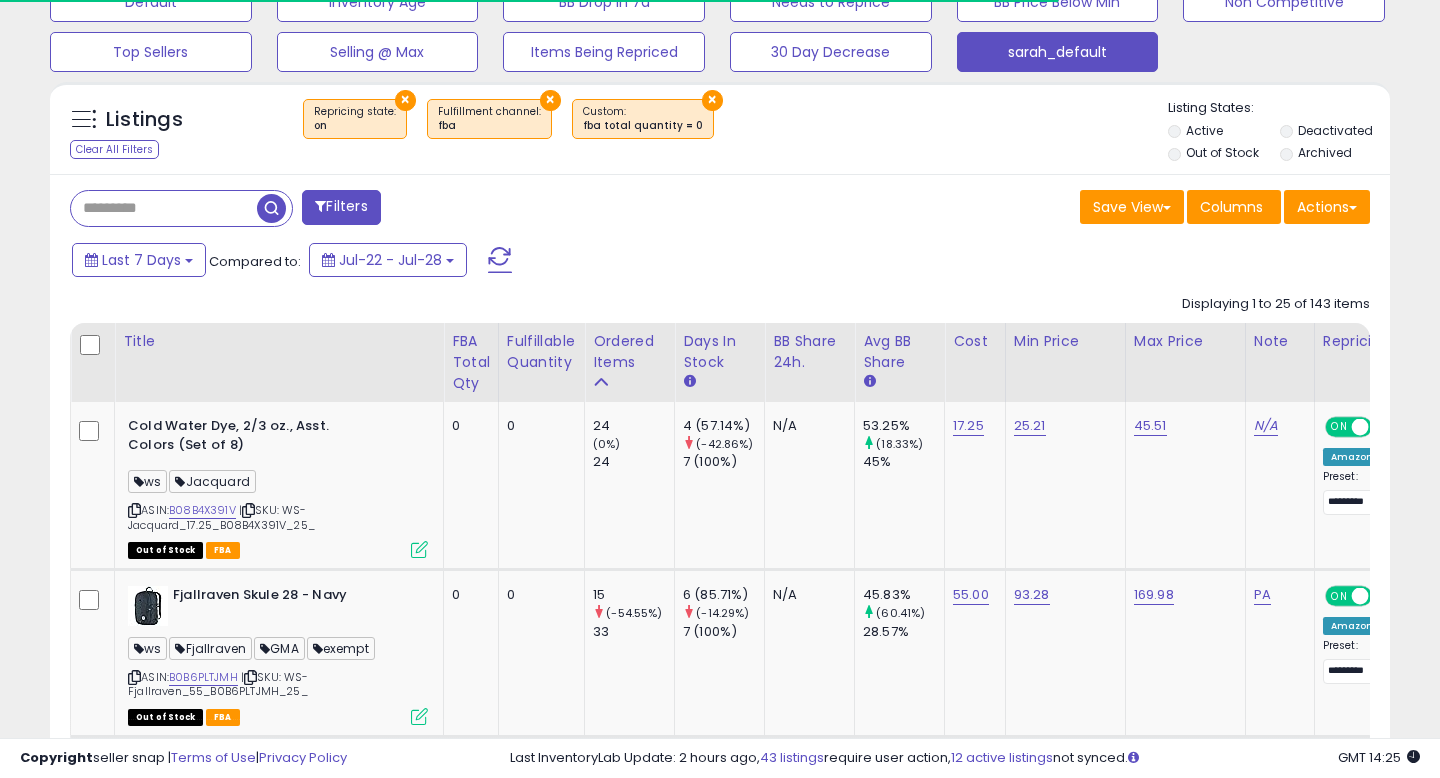 click 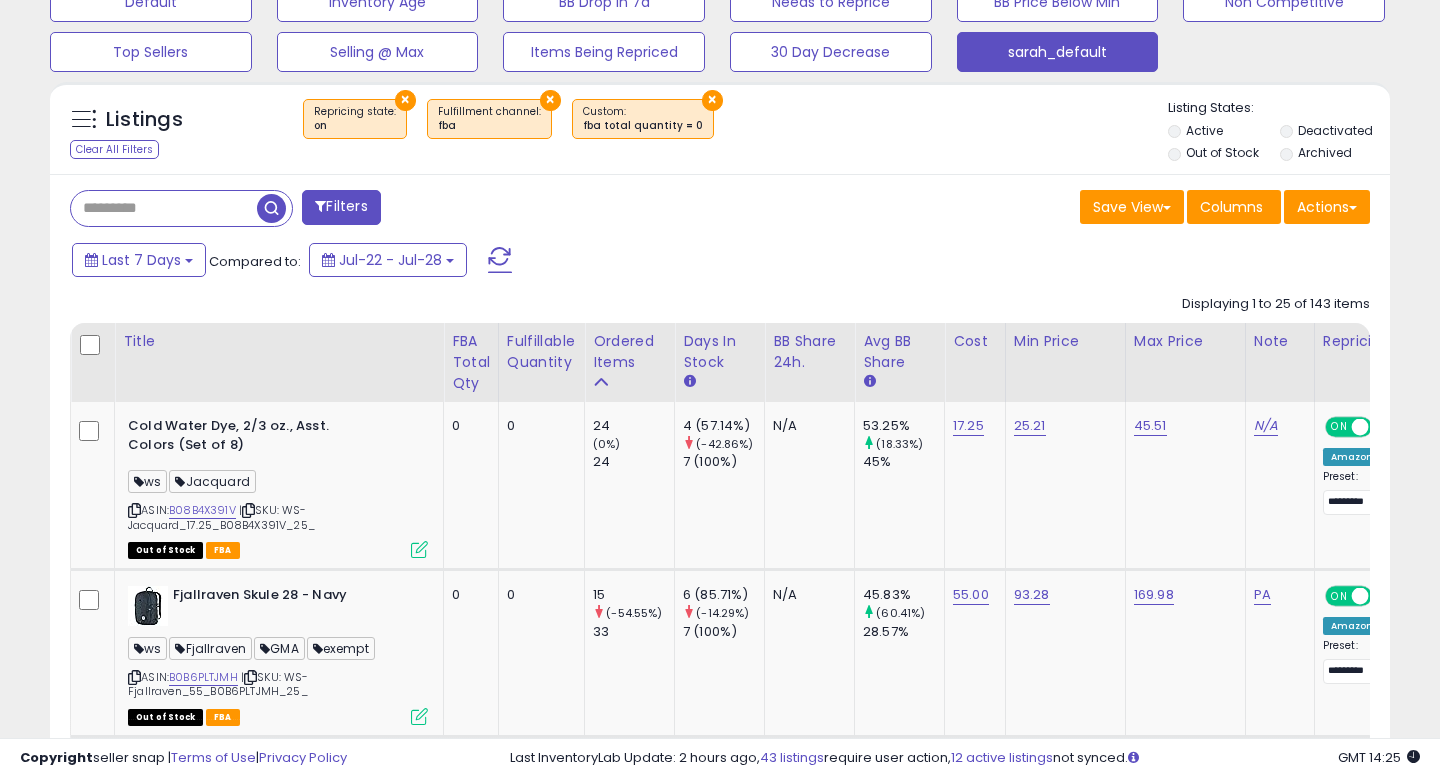scroll, scrollTop: 999590, scrollLeft: 999224, axis: both 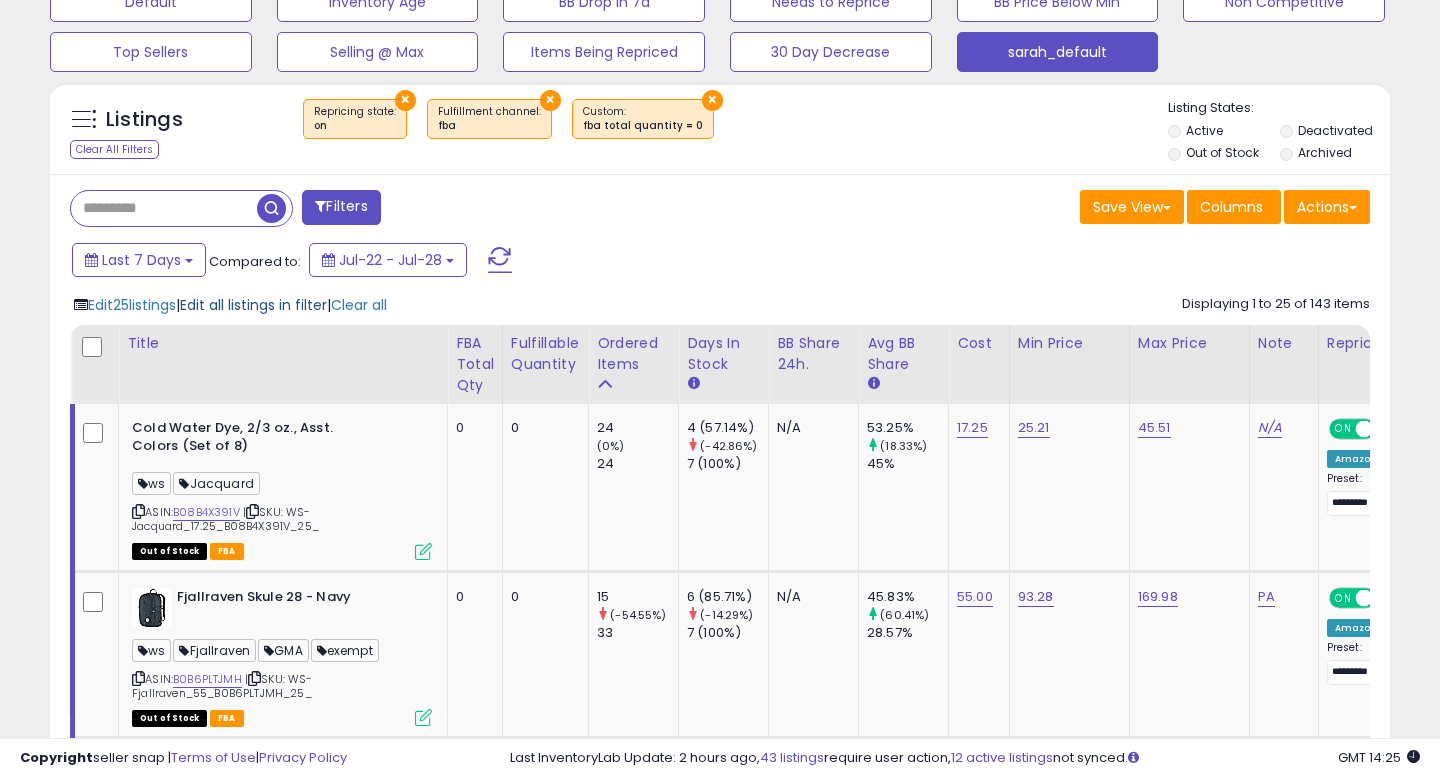 click on "Edit all listings in filter" at bounding box center [253, 305] 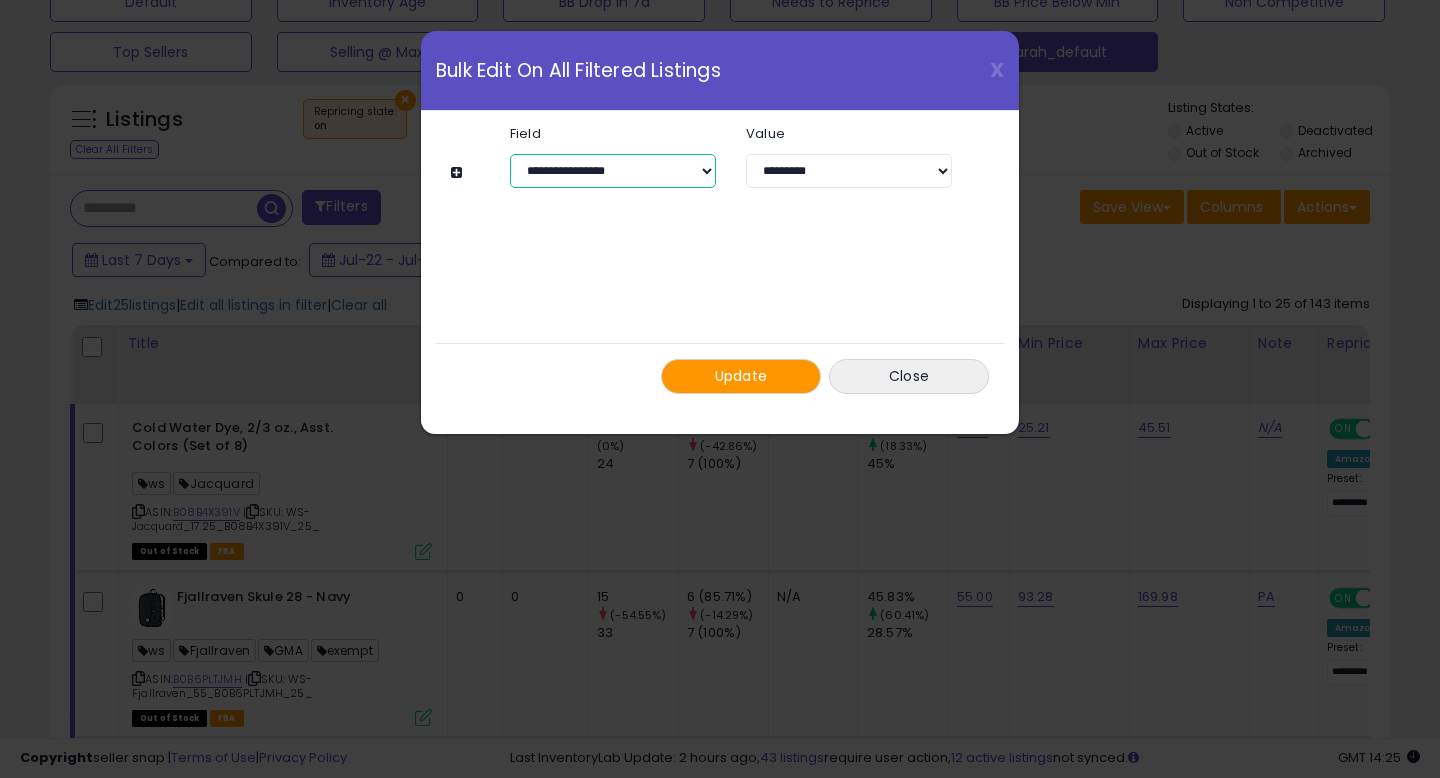 click on "**********" at bounding box center (613, 171) 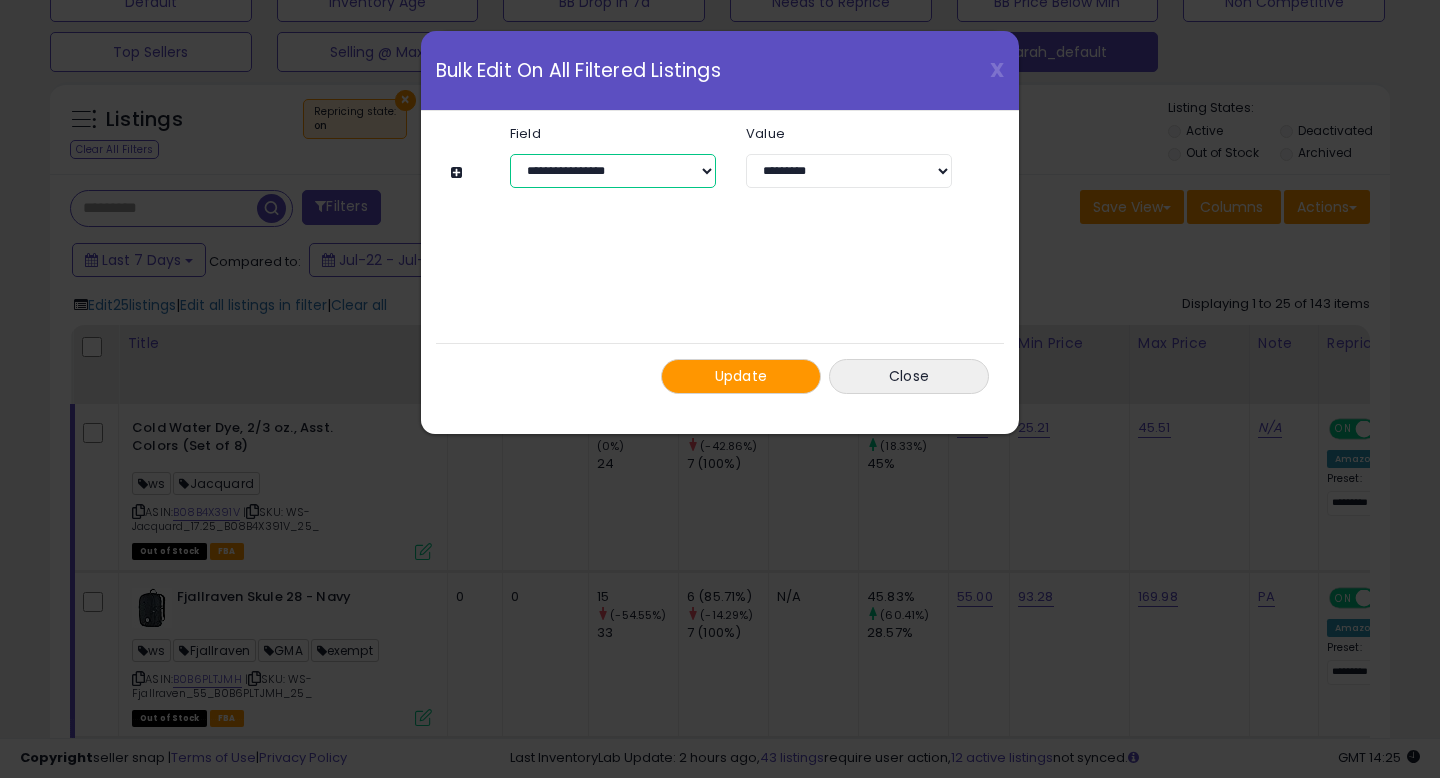 select on "*********" 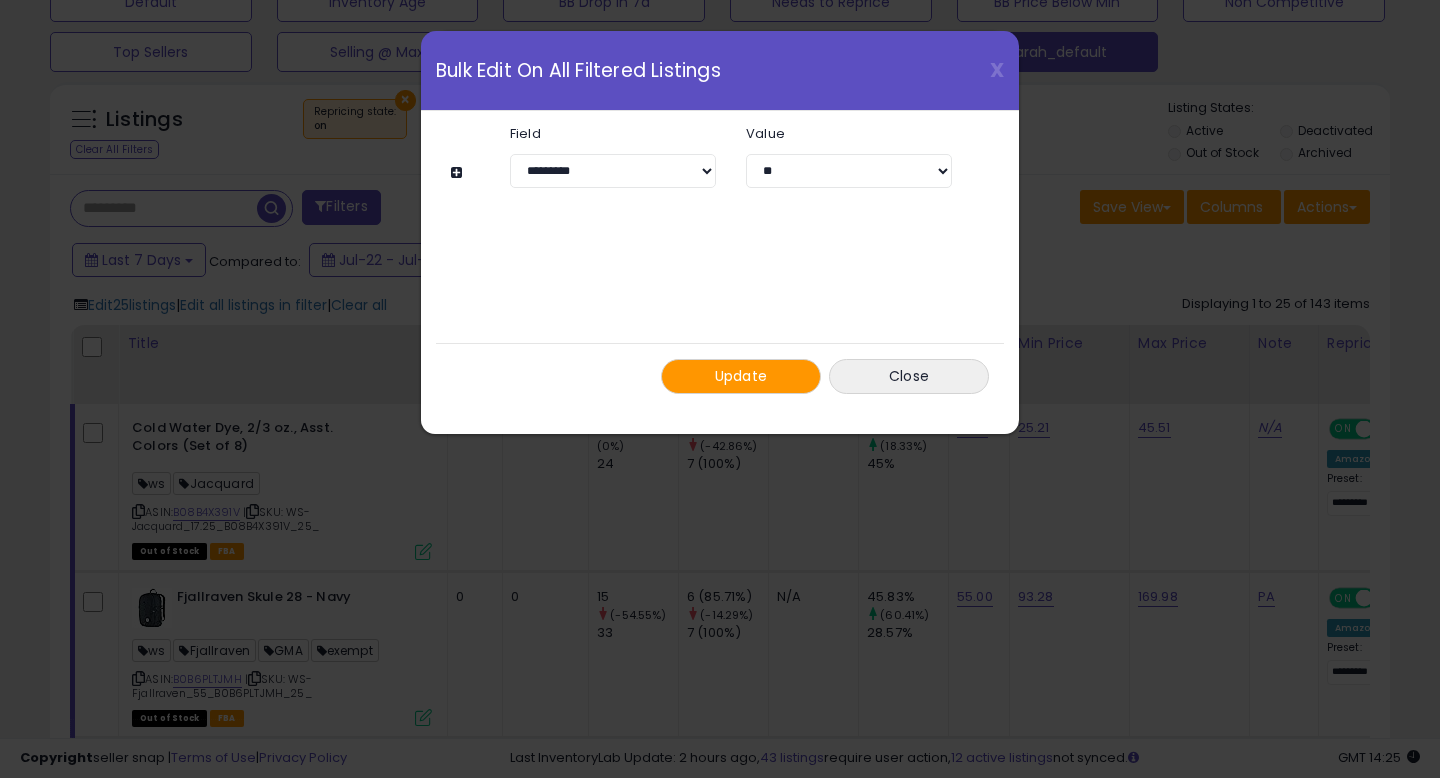 click on "**********" 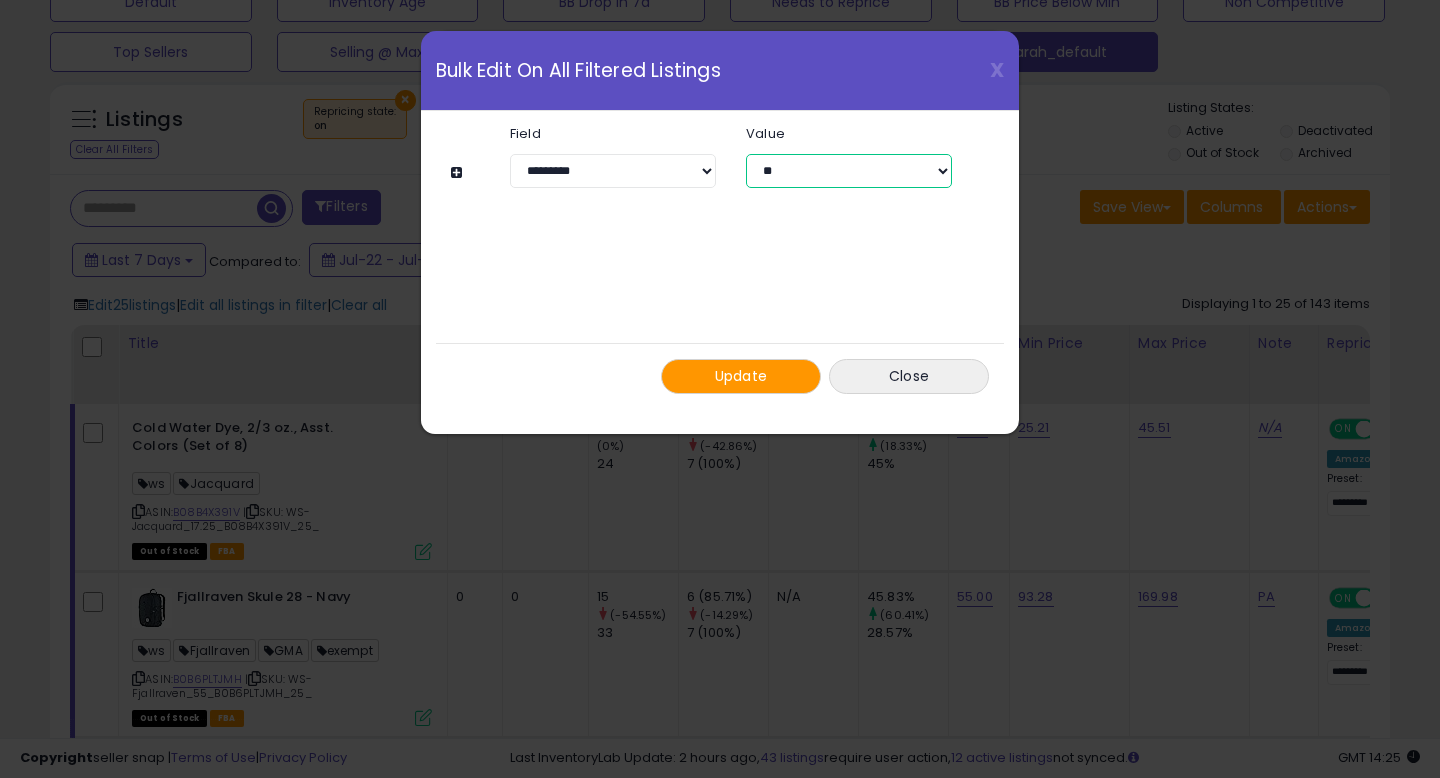 click on "**
***" at bounding box center (849, 171) 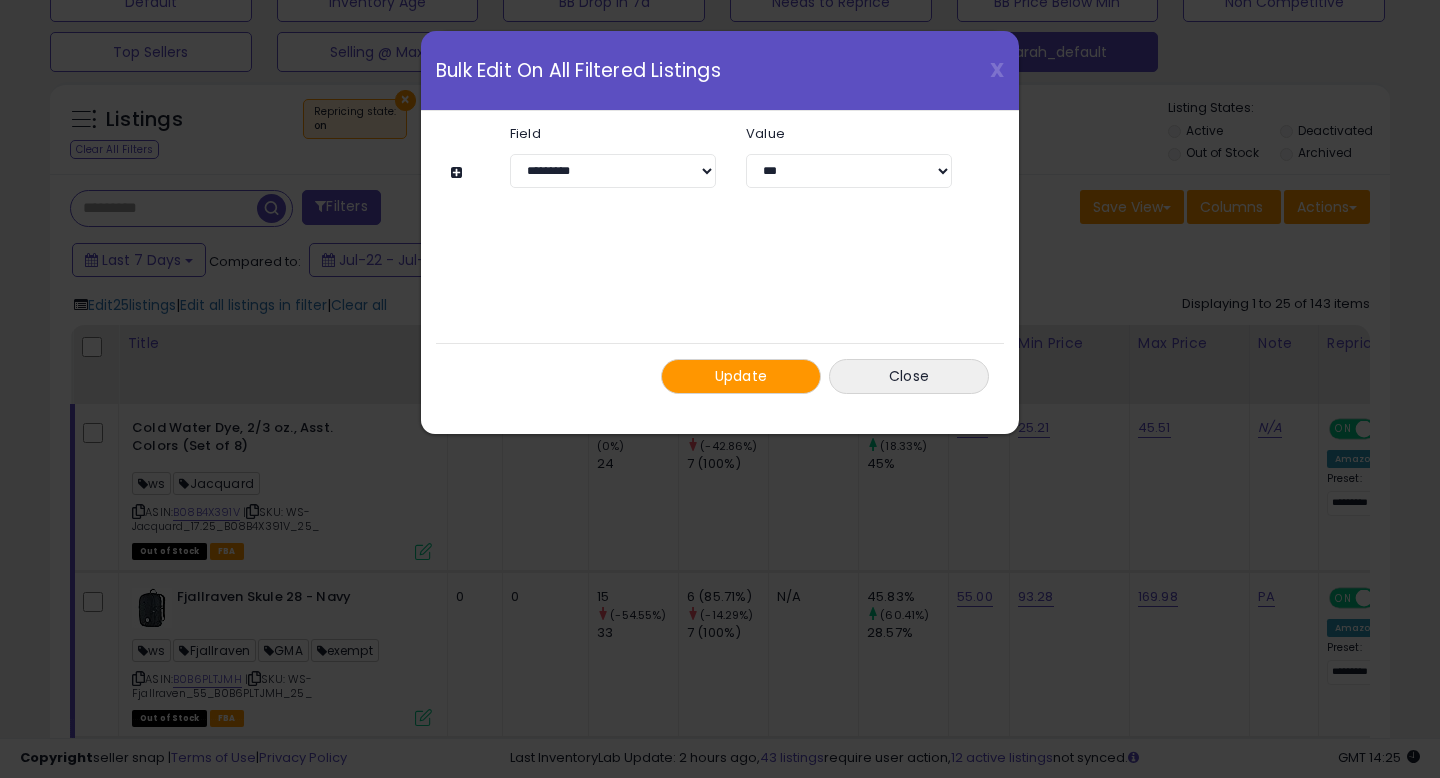 click on "Update" at bounding box center [741, 376] 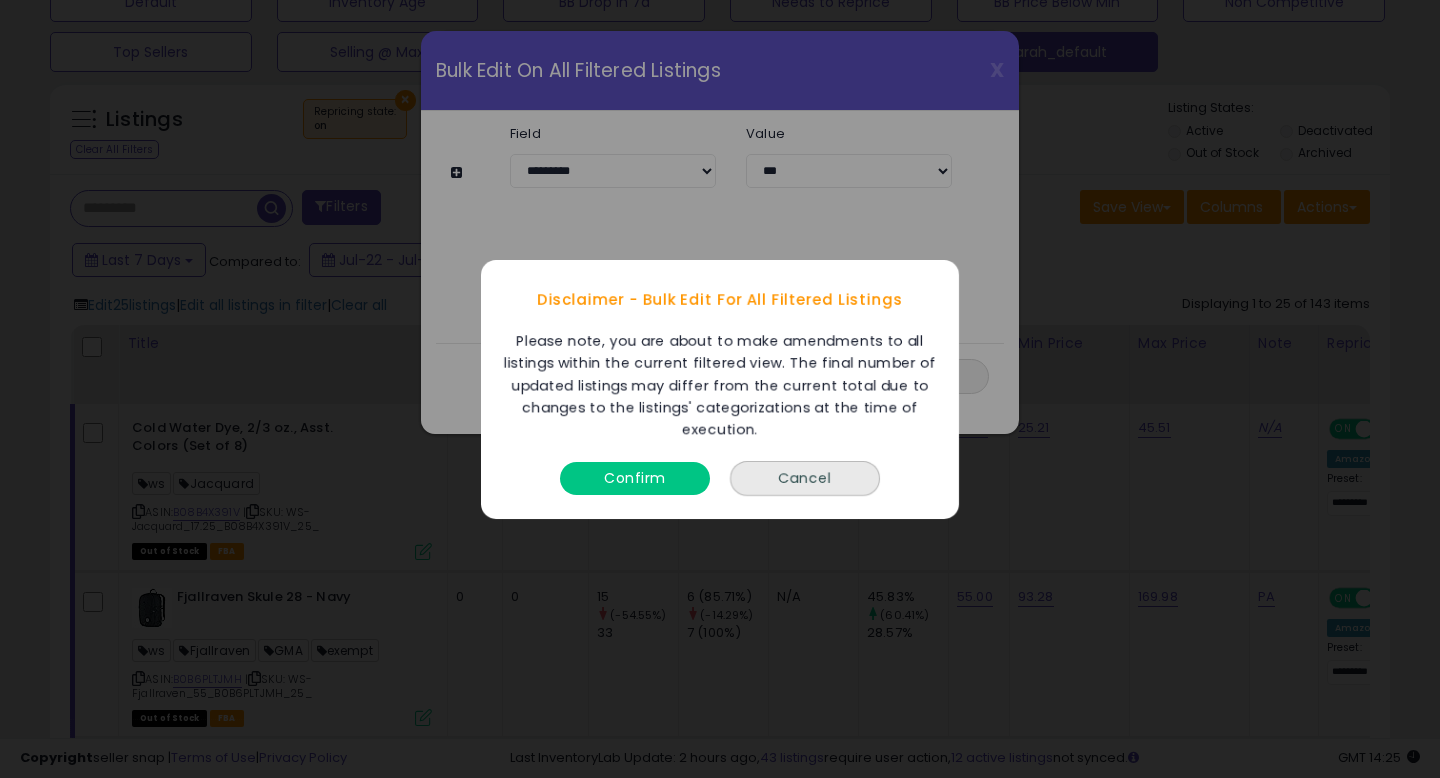 click on "Confirm" at bounding box center (635, 477) 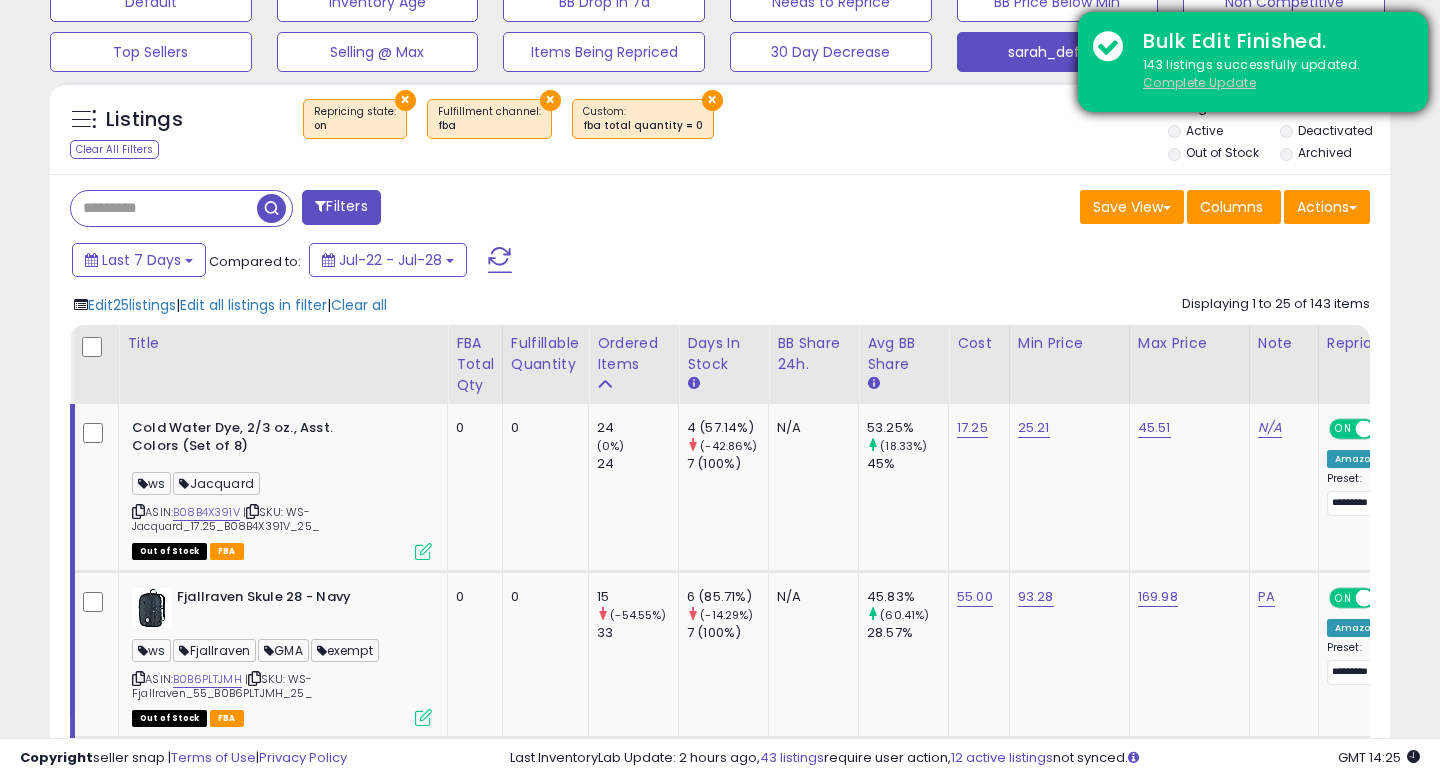 click on "Complete Update" at bounding box center (1199, 82) 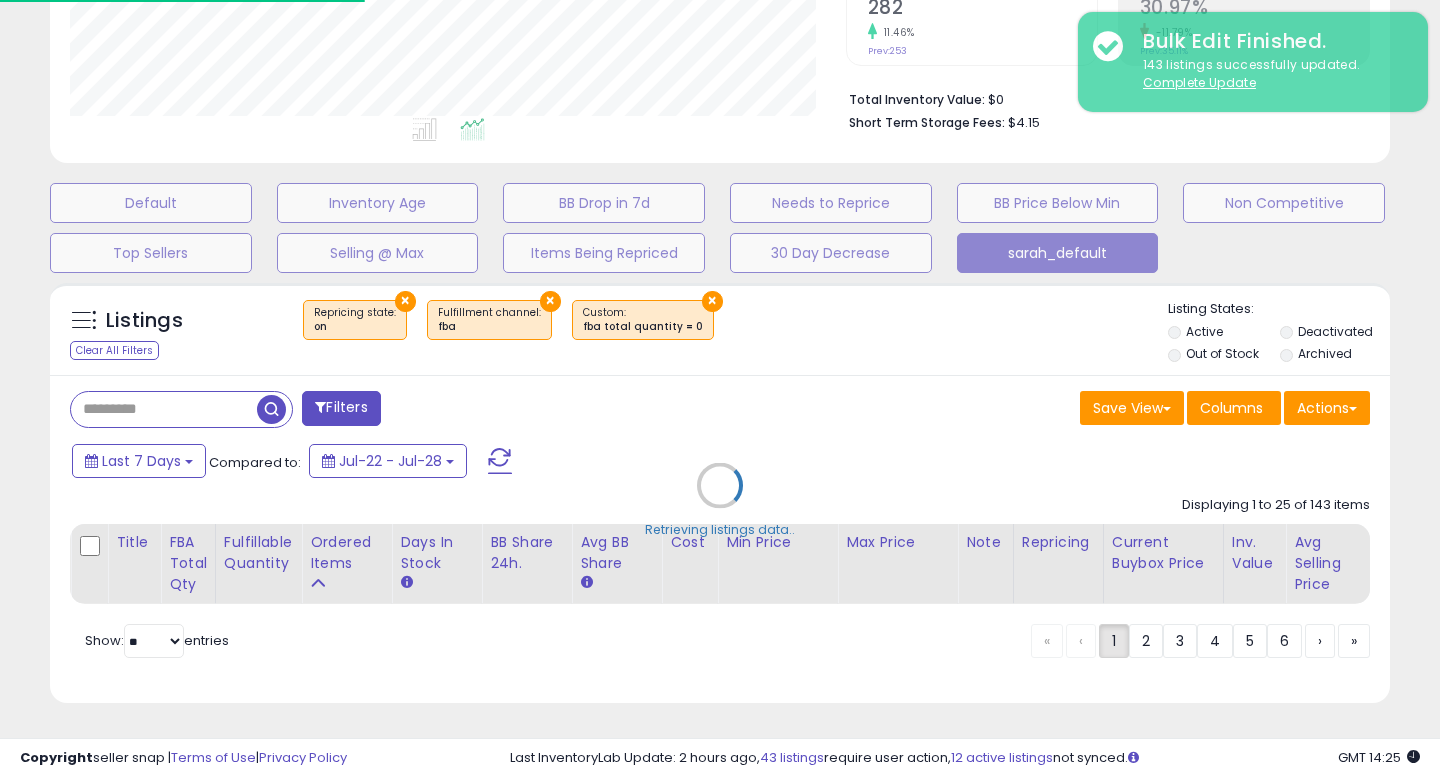 scroll, scrollTop: 427, scrollLeft: 0, axis: vertical 